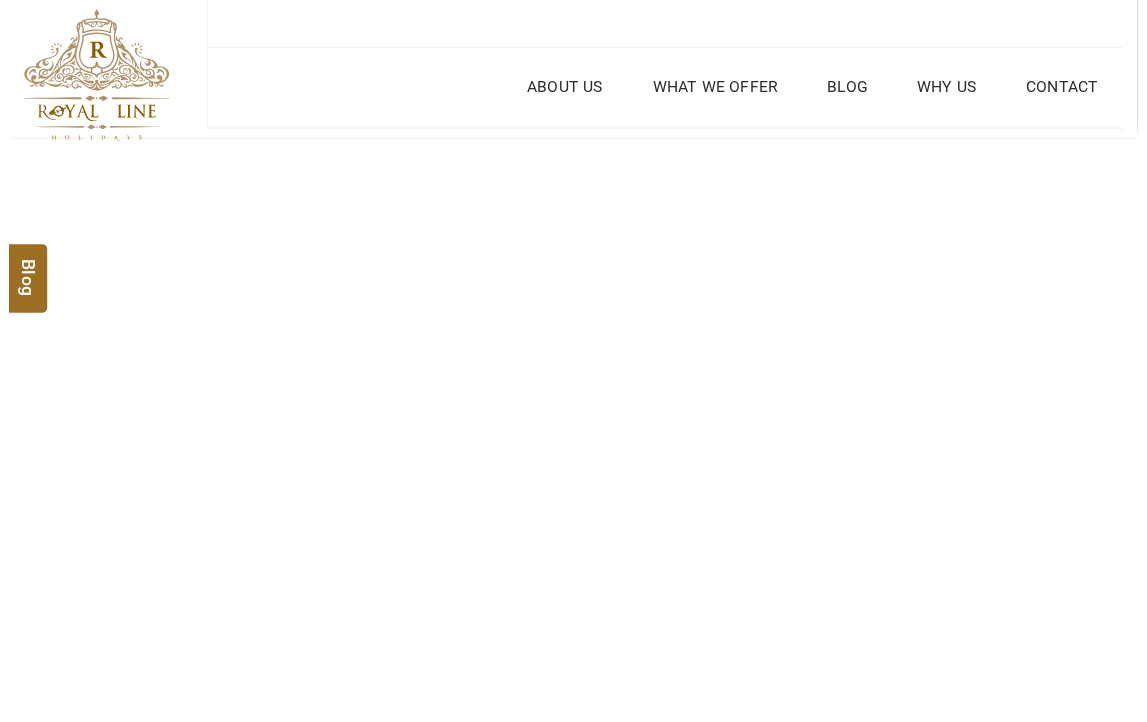 scroll, scrollTop: 0, scrollLeft: 0, axis: both 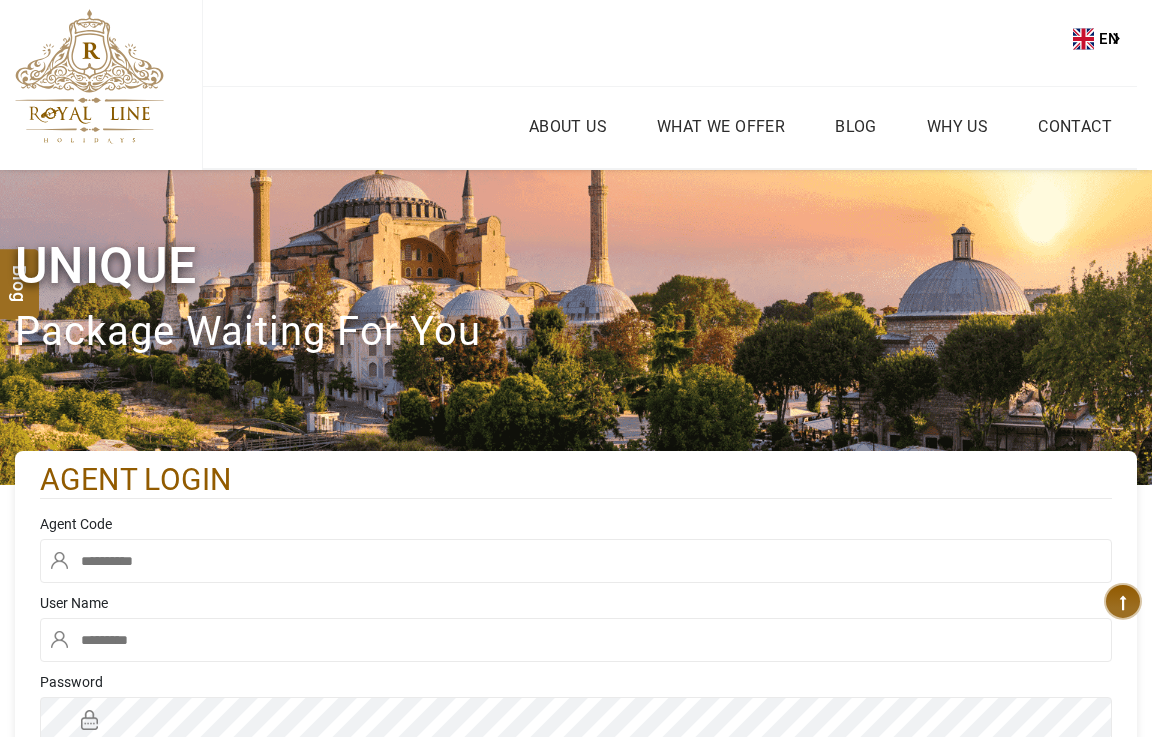 type on "****" 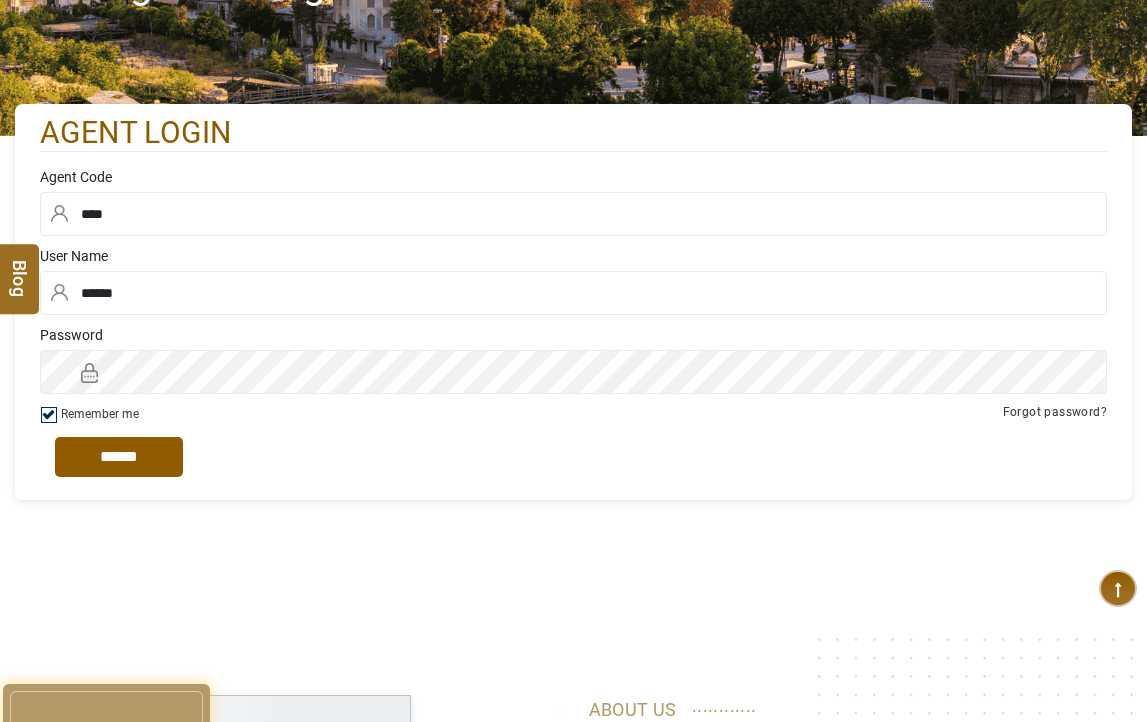 scroll, scrollTop: 400, scrollLeft: 0, axis: vertical 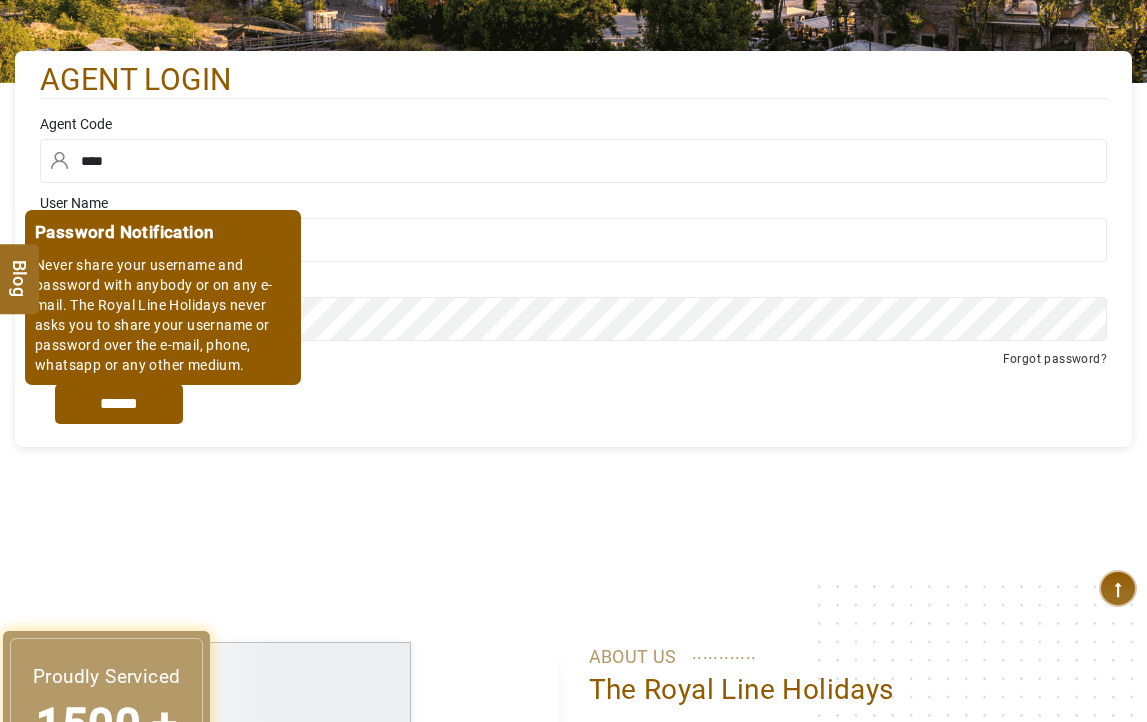 click on "*****" at bounding box center (119, 404) 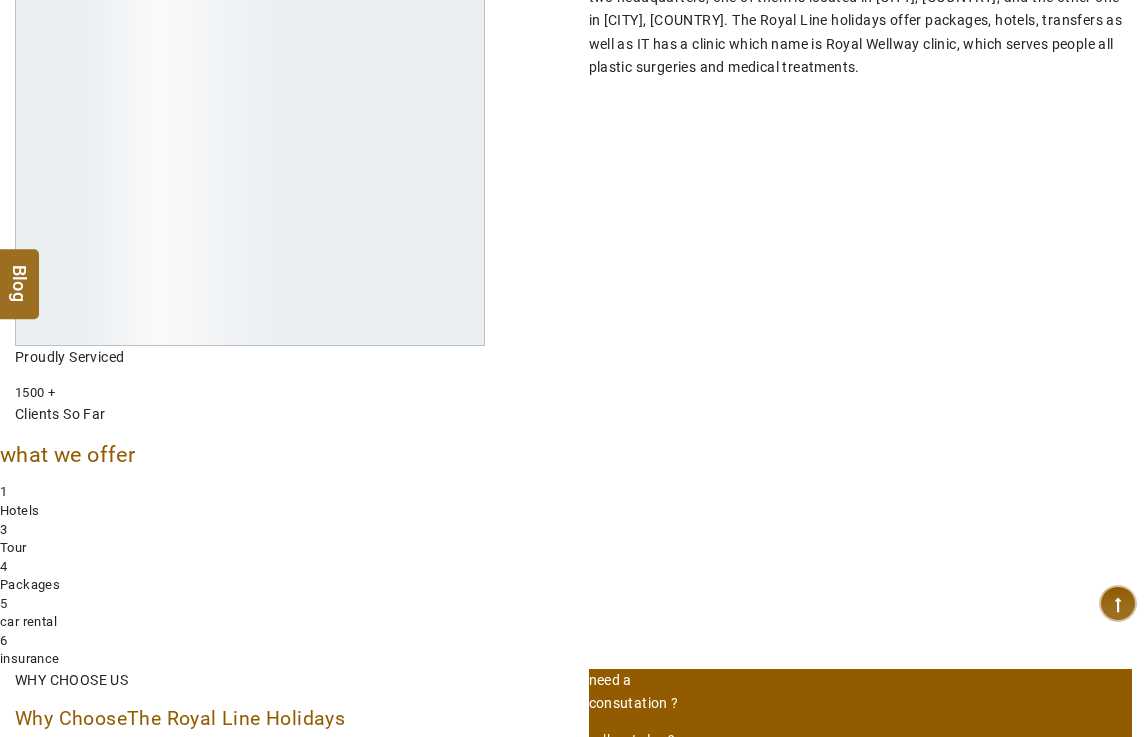 scroll, scrollTop: 0, scrollLeft: 0, axis: both 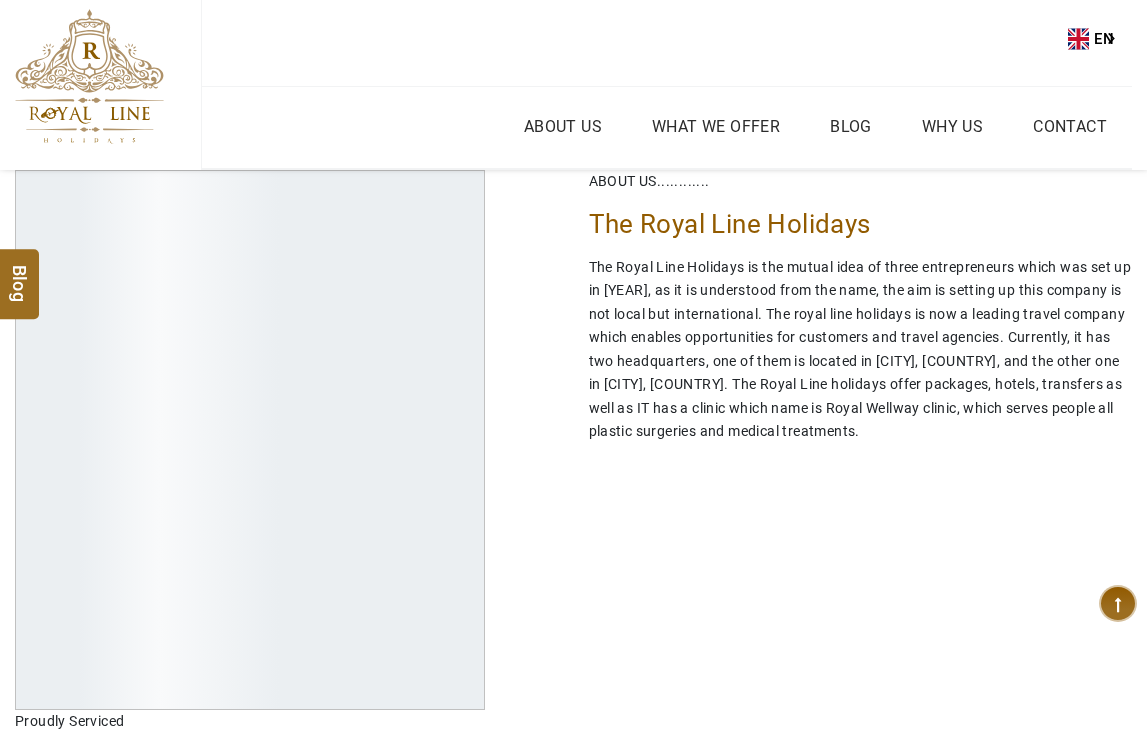 click at bounding box center (89, 76) 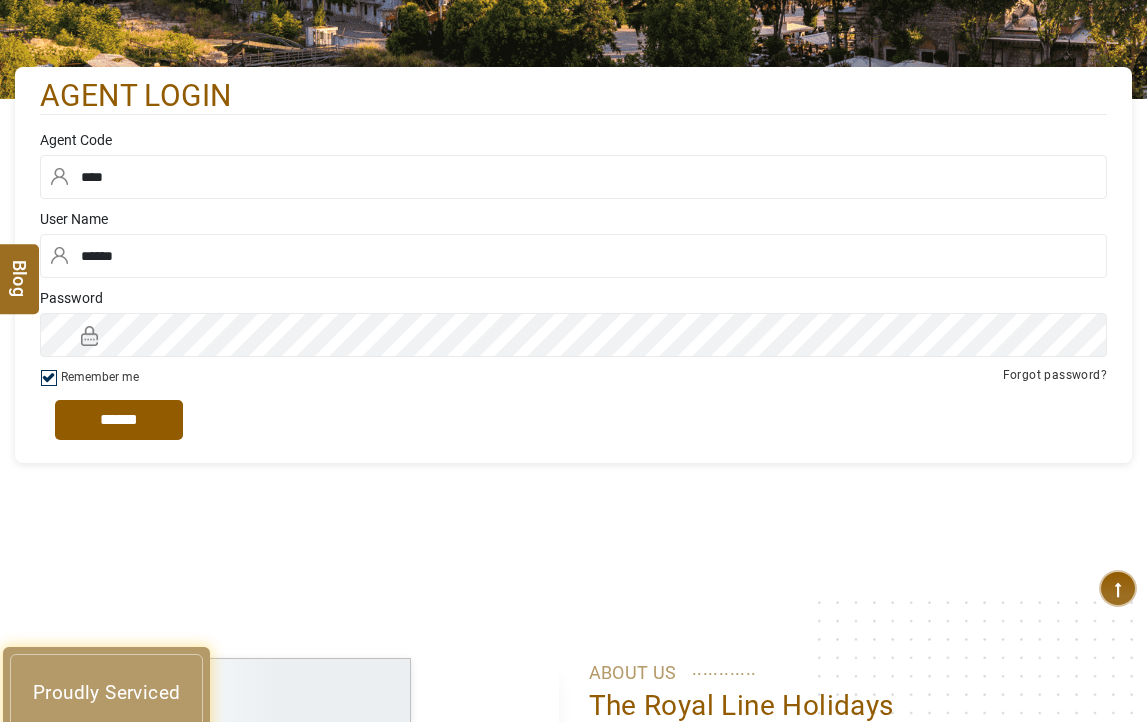 scroll, scrollTop: 500, scrollLeft: 0, axis: vertical 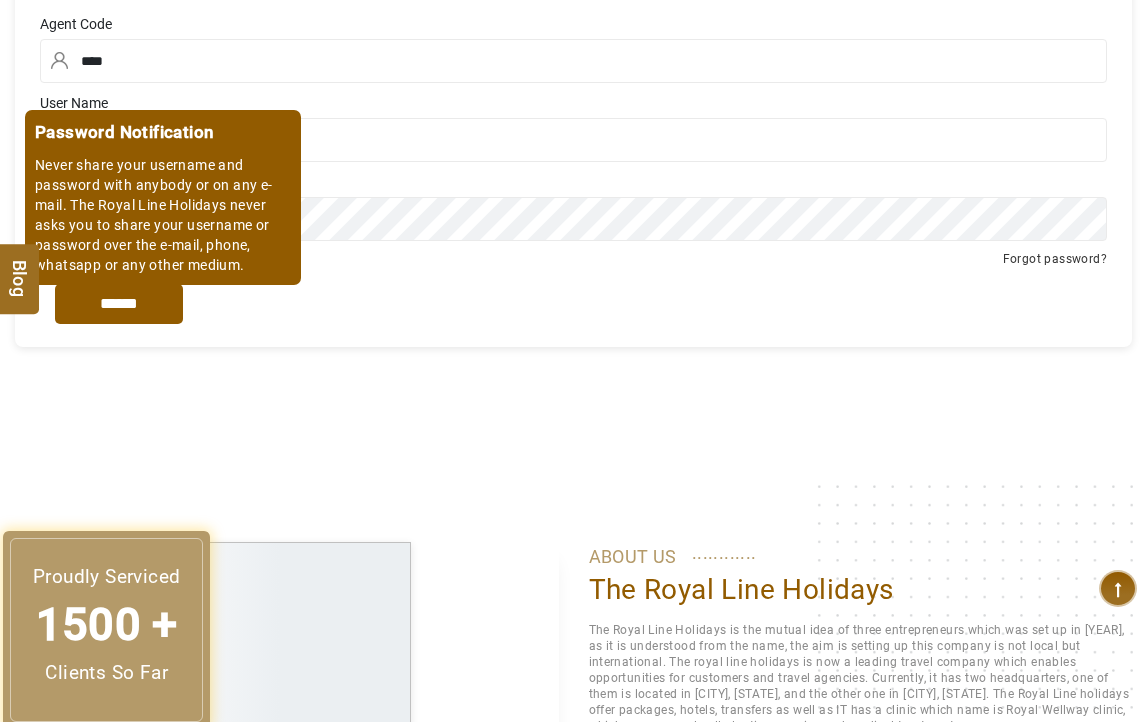 click on "*****" at bounding box center [119, 304] 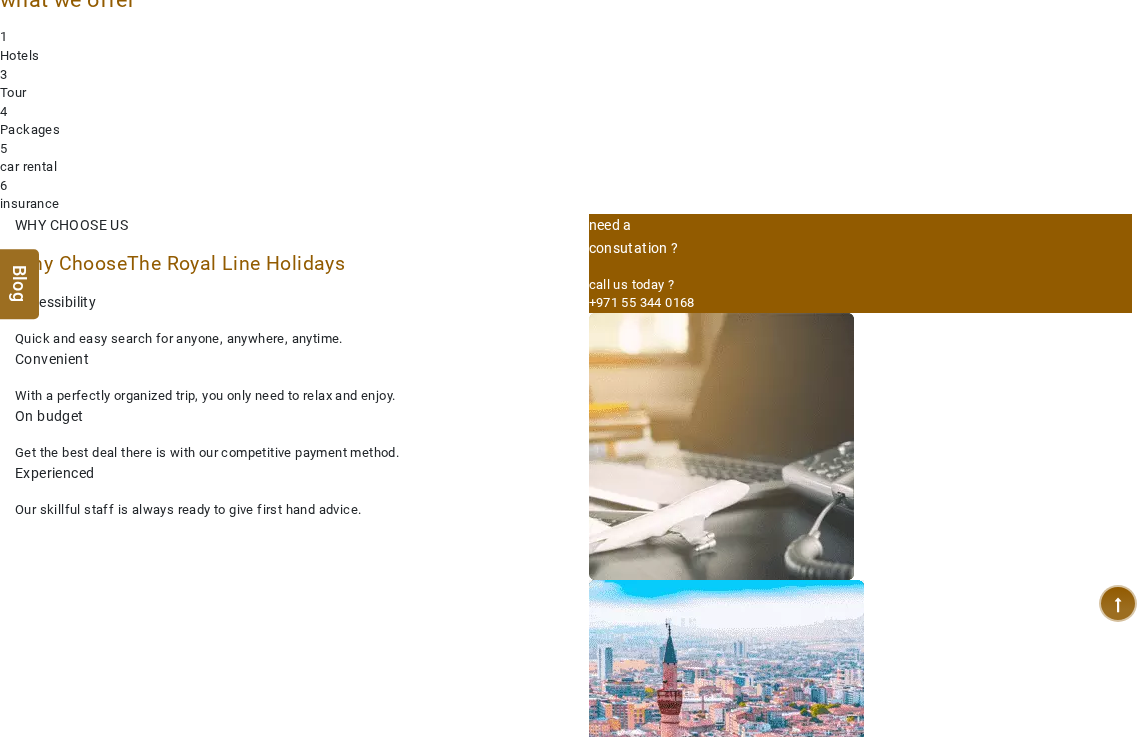 scroll, scrollTop: 1000, scrollLeft: 0, axis: vertical 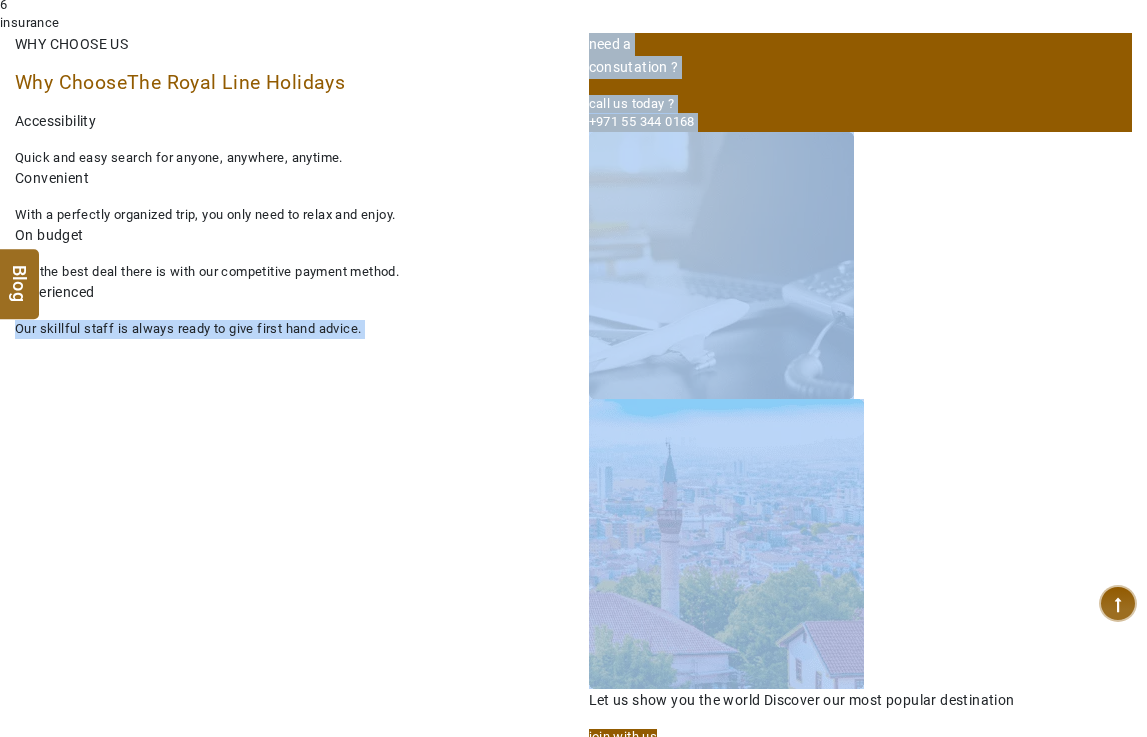 drag, startPoint x: 358, startPoint y: 638, endPoint x: 20, endPoint y: 353, distance: 442.11877 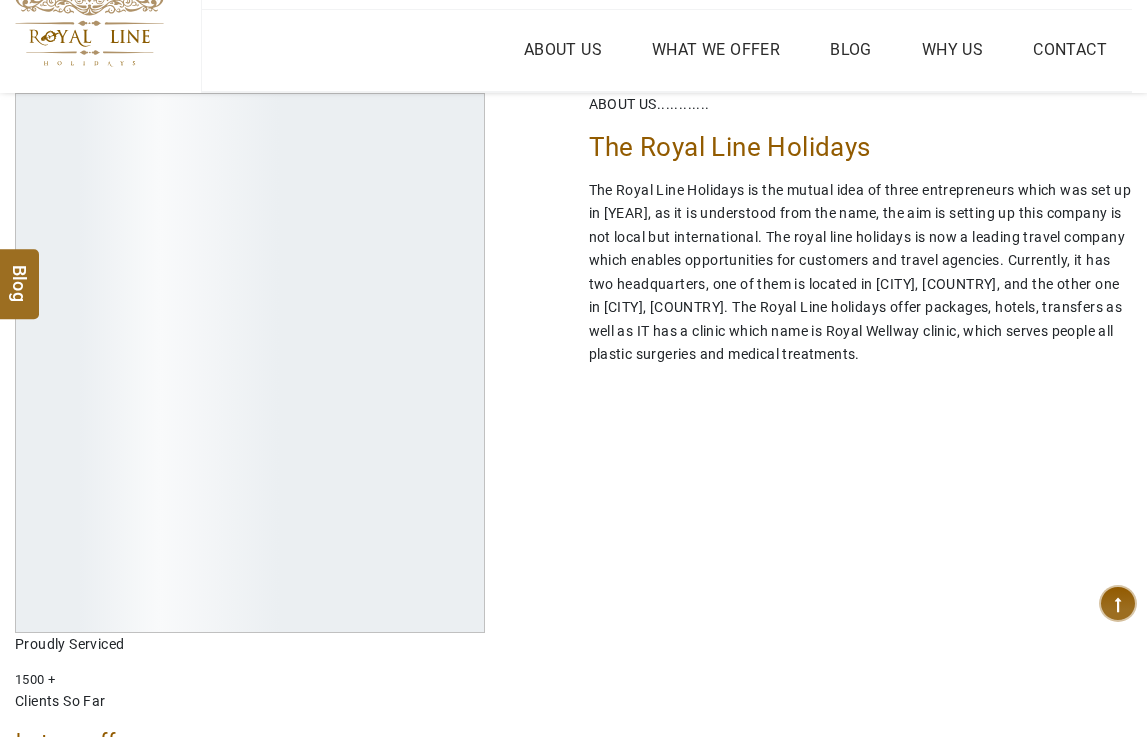 scroll, scrollTop: 0, scrollLeft: 0, axis: both 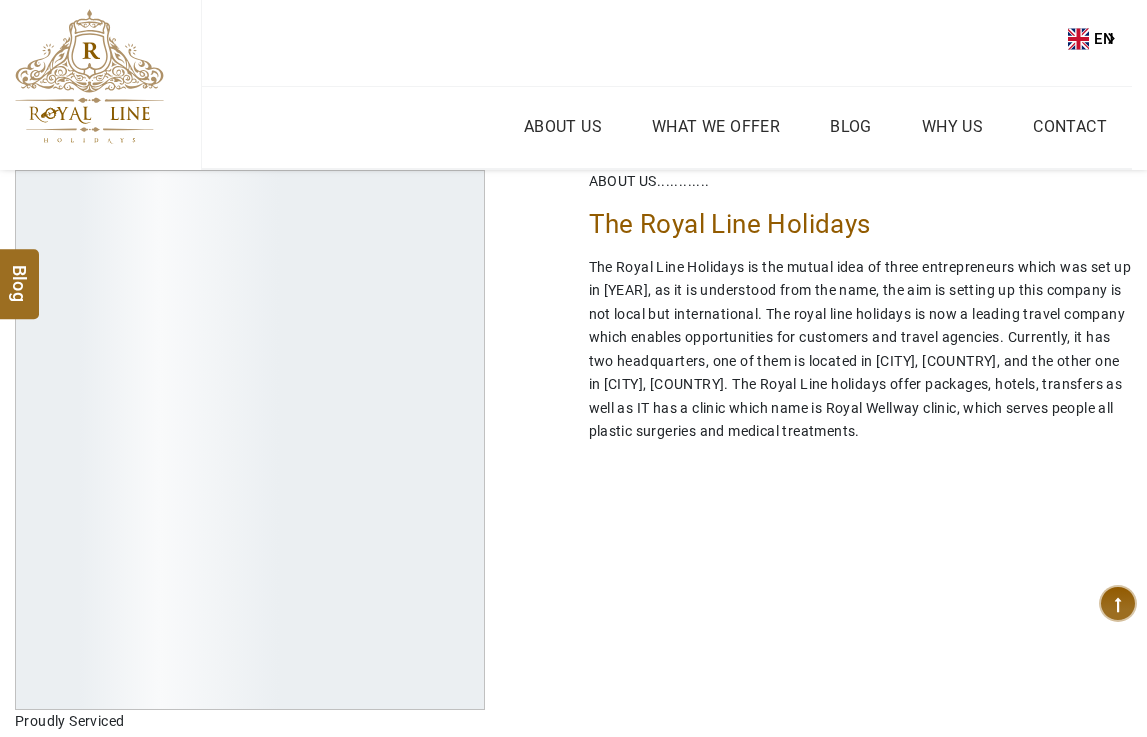 click at bounding box center (89, 76) 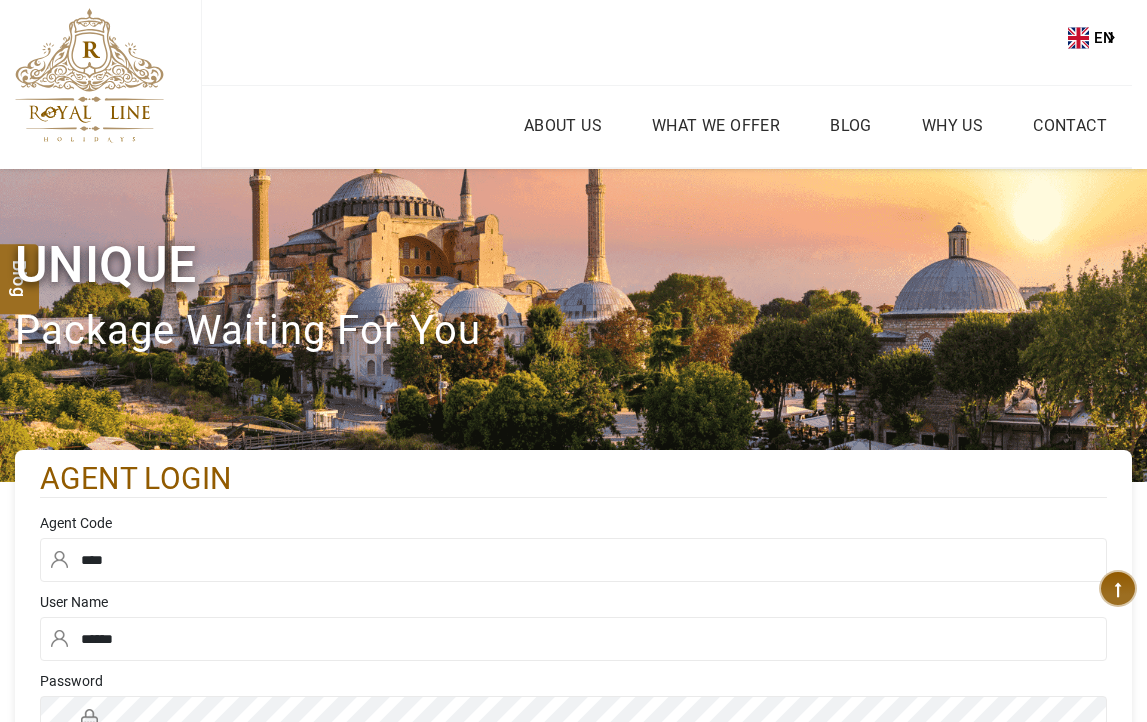 scroll, scrollTop: 500, scrollLeft: 0, axis: vertical 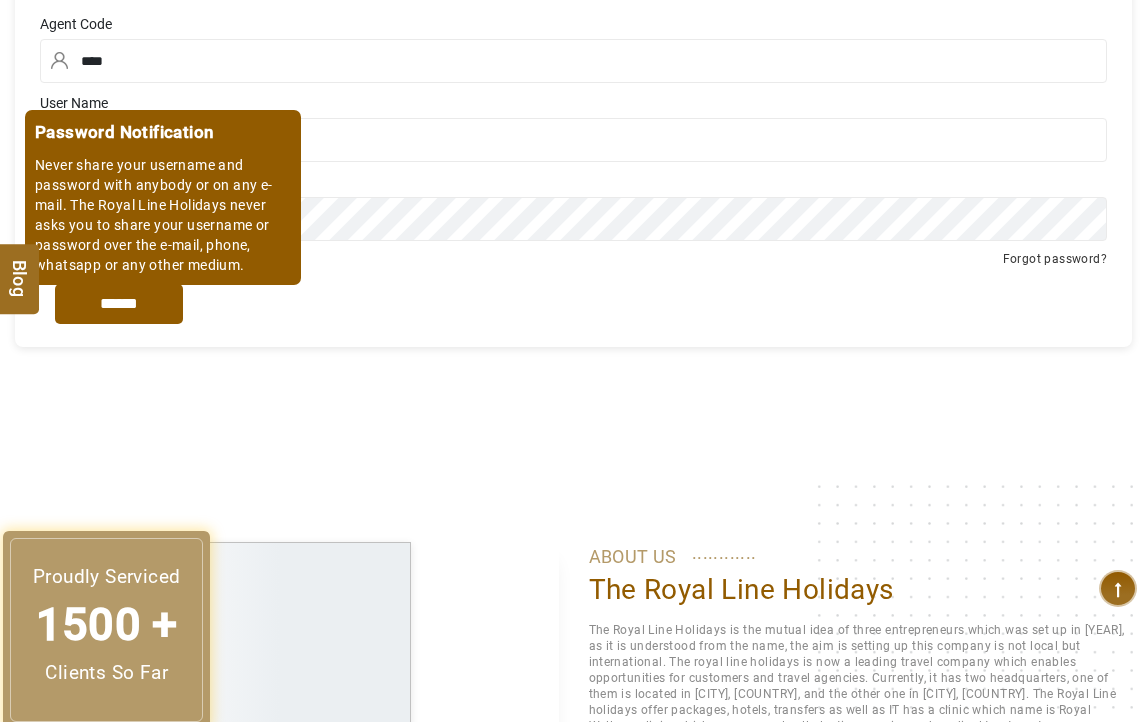 click on "*****" at bounding box center [119, 304] 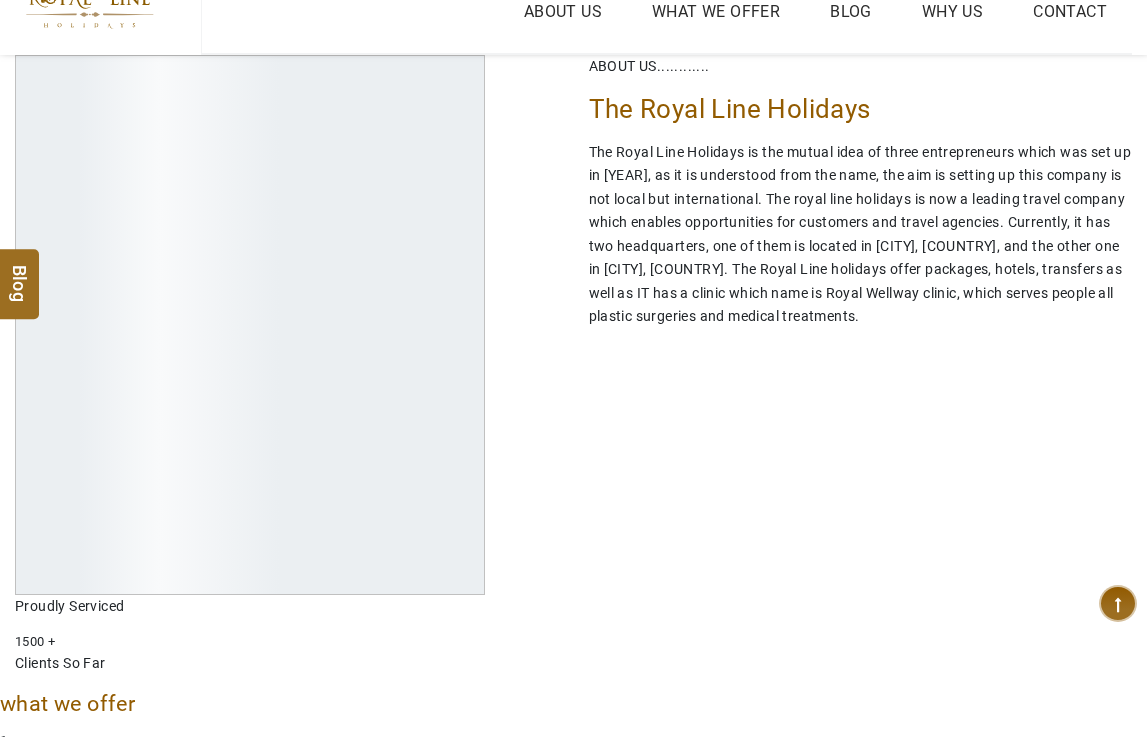 scroll, scrollTop: 0, scrollLeft: 0, axis: both 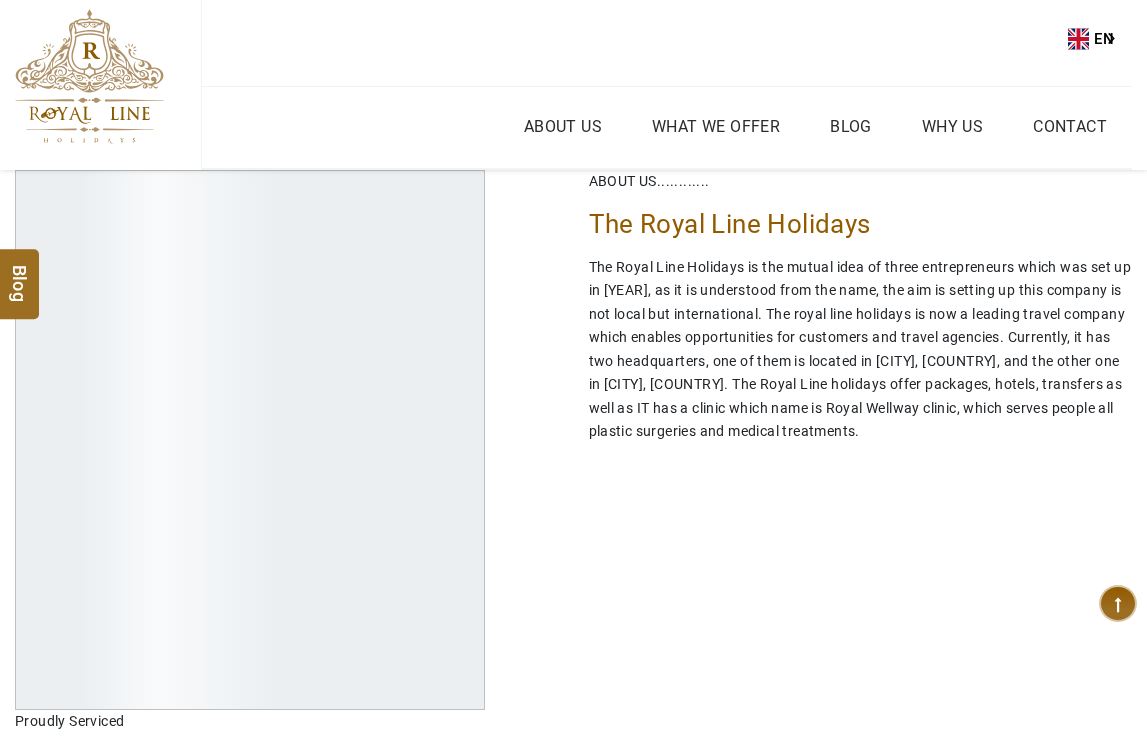 click at bounding box center (89, 76) 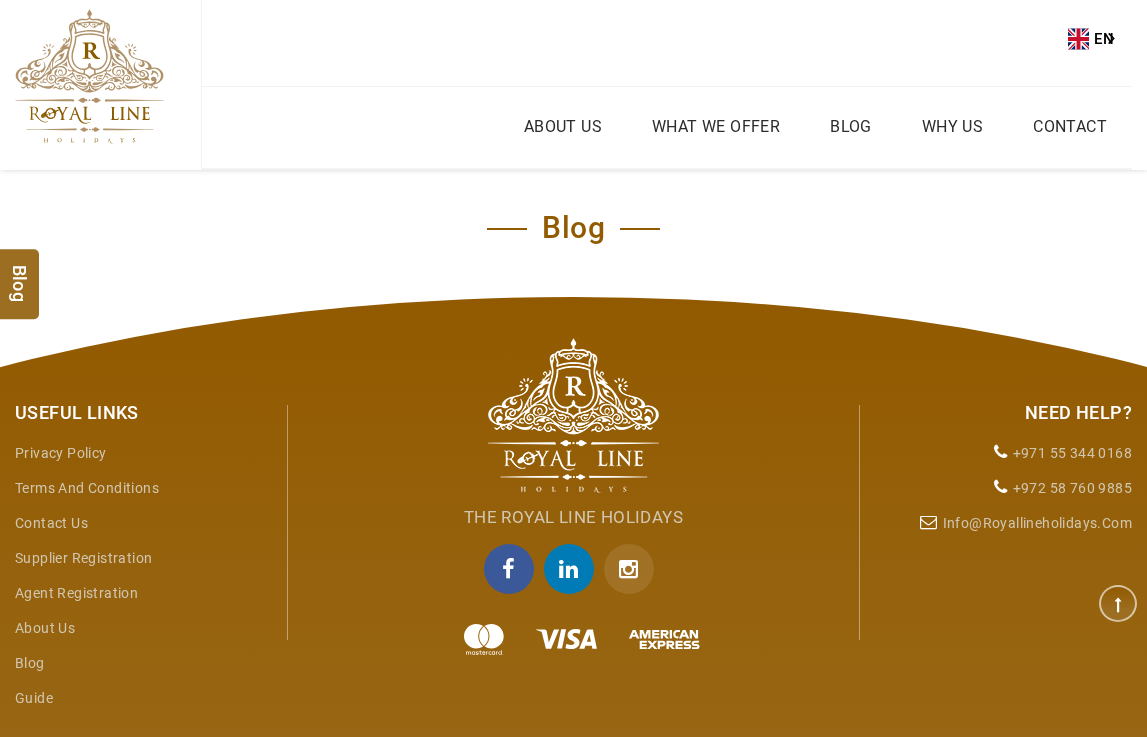 scroll, scrollTop: 0, scrollLeft: 0, axis: both 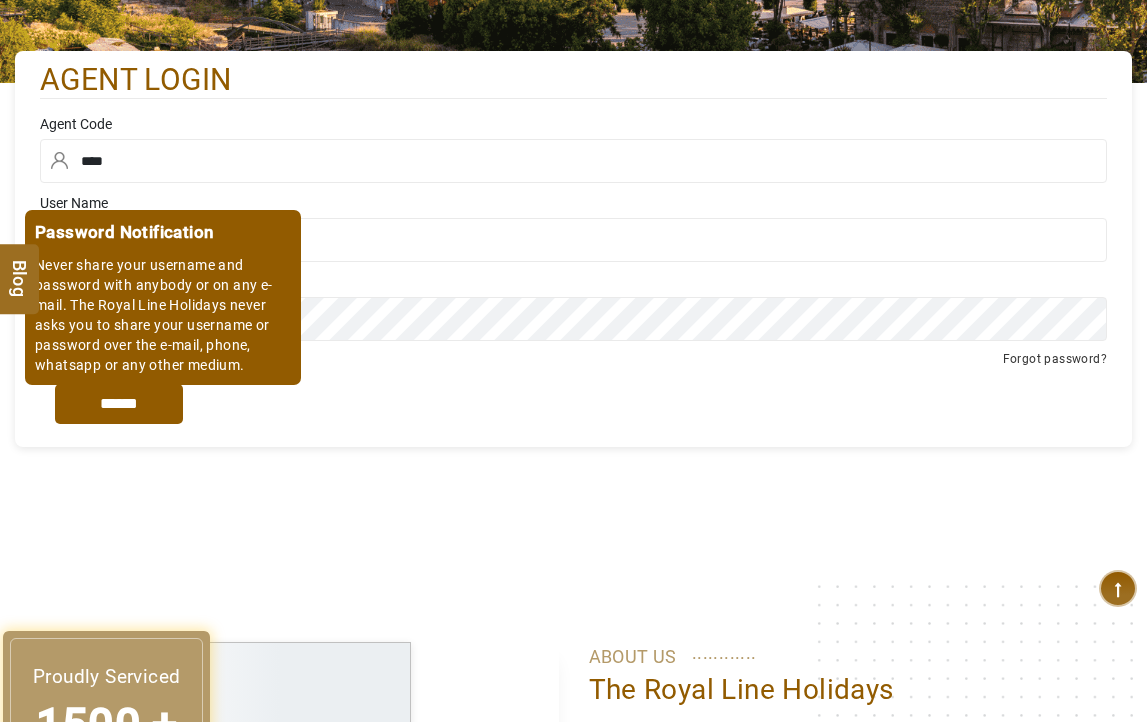click on "*****" at bounding box center [119, 404] 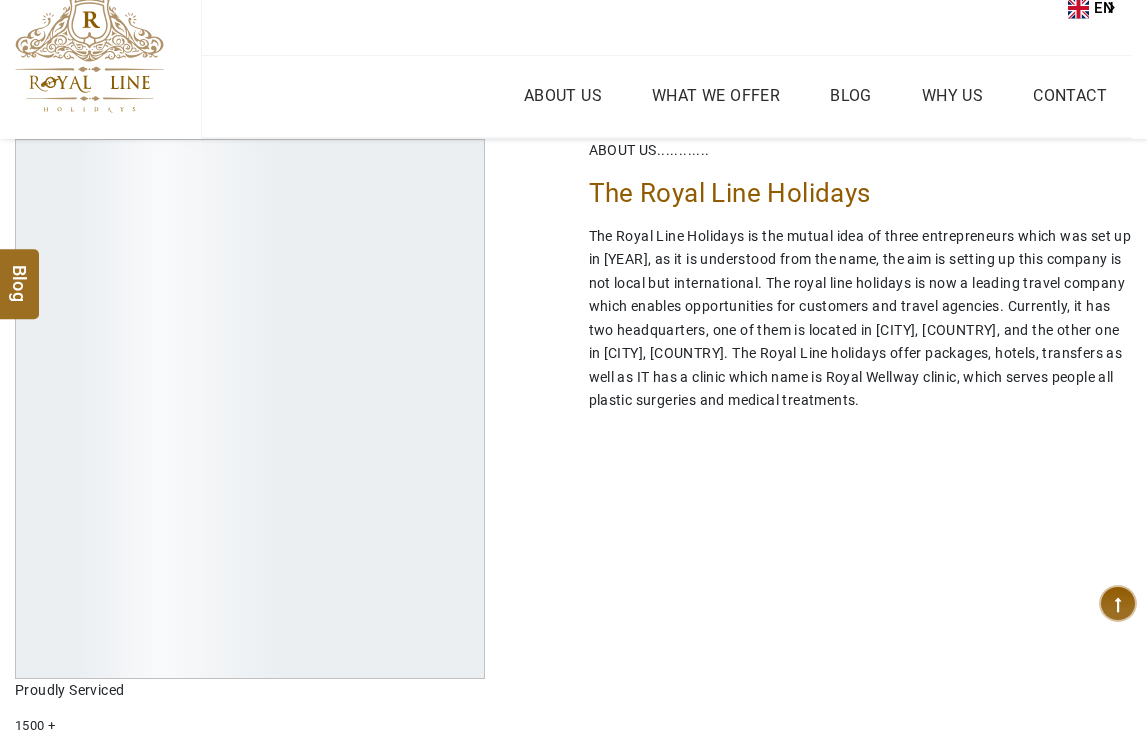 scroll, scrollTop: 0, scrollLeft: 0, axis: both 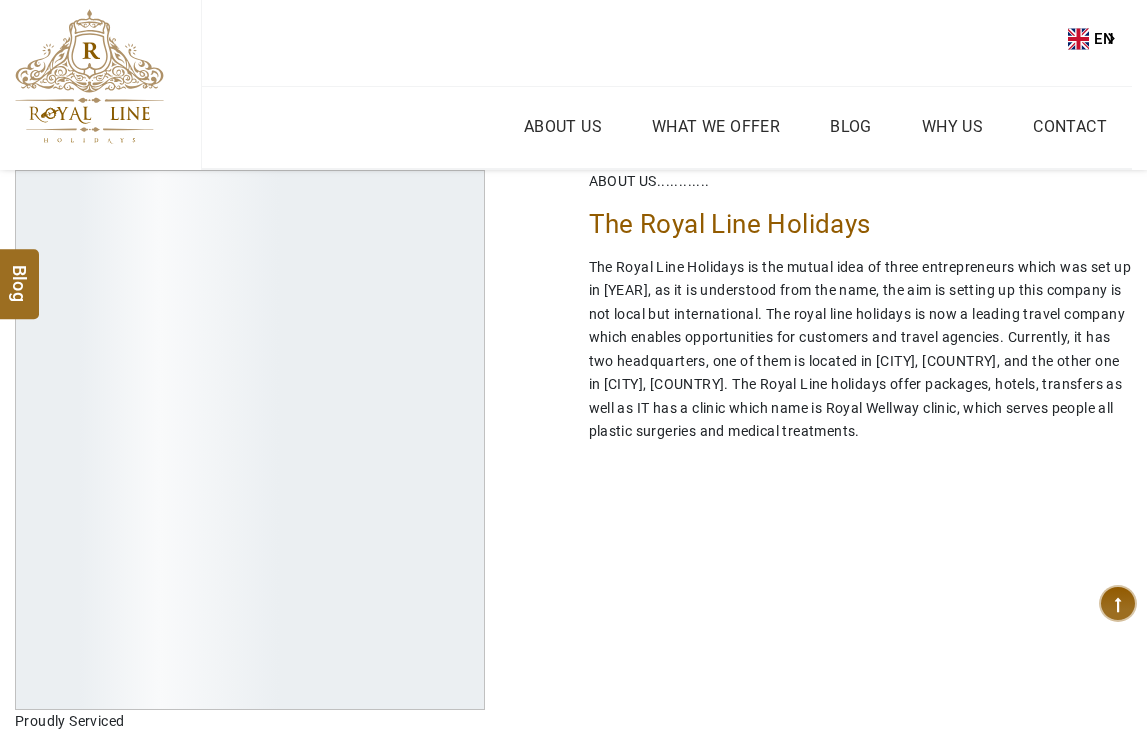 click at bounding box center [89, 76] 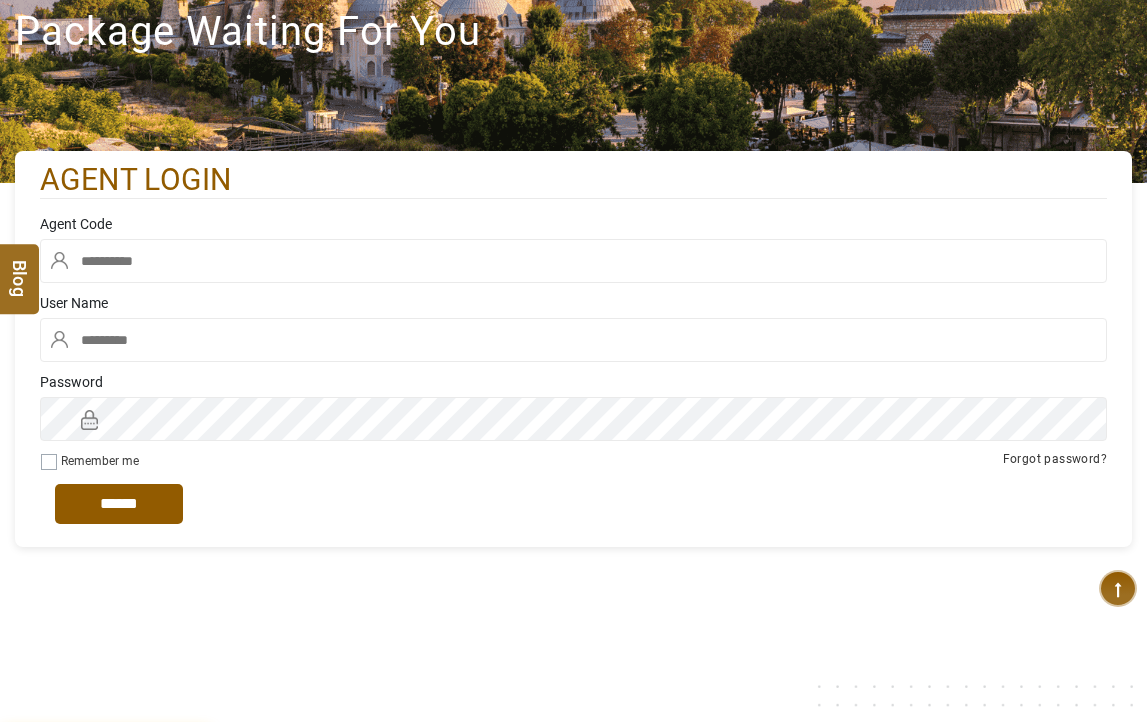 scroll, scrollTop: 300, scrollLeft: 0, axis: vertical 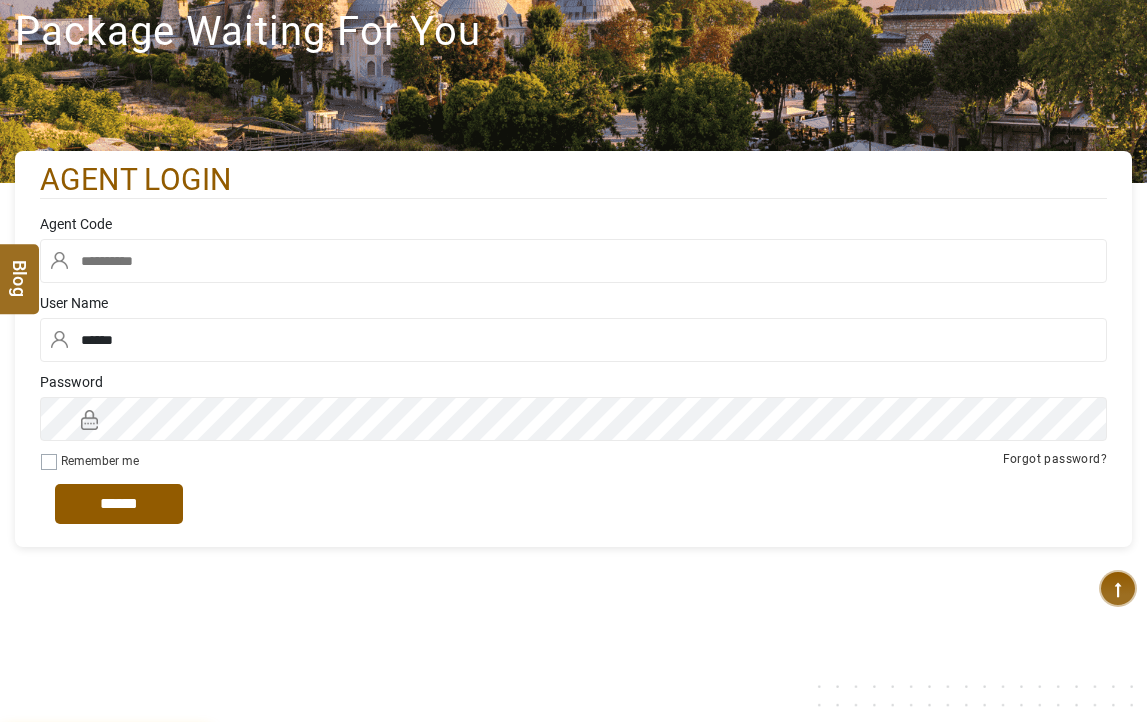 click at bounding box center [573, 261] 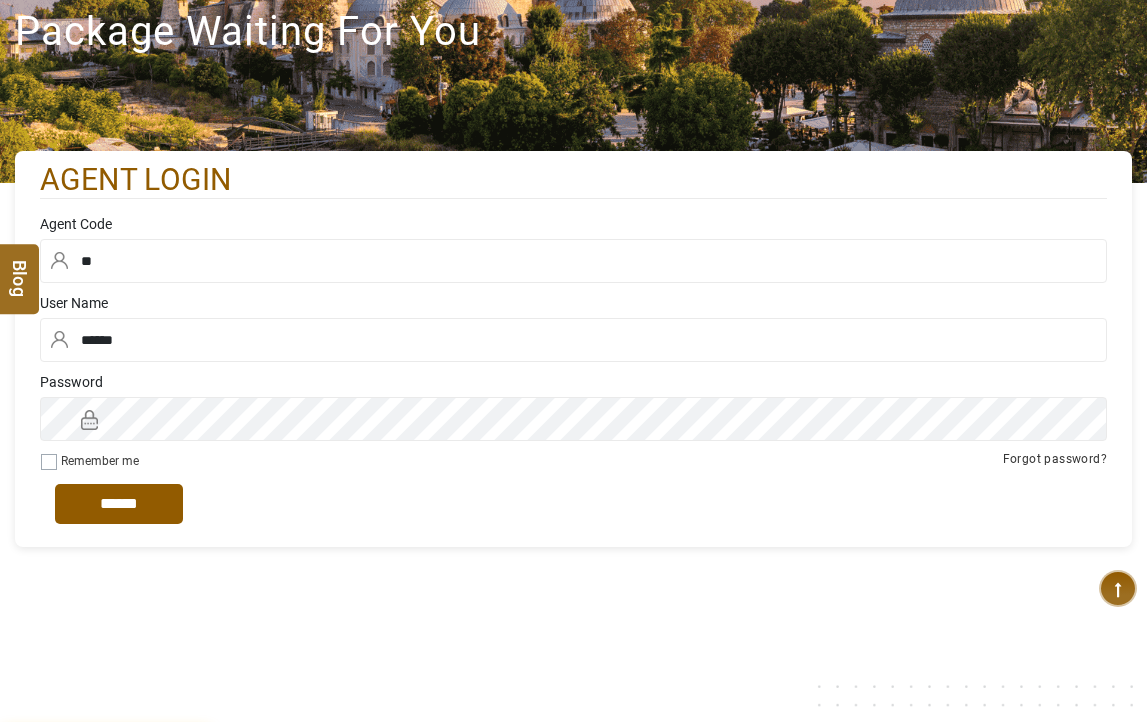 type on "*" 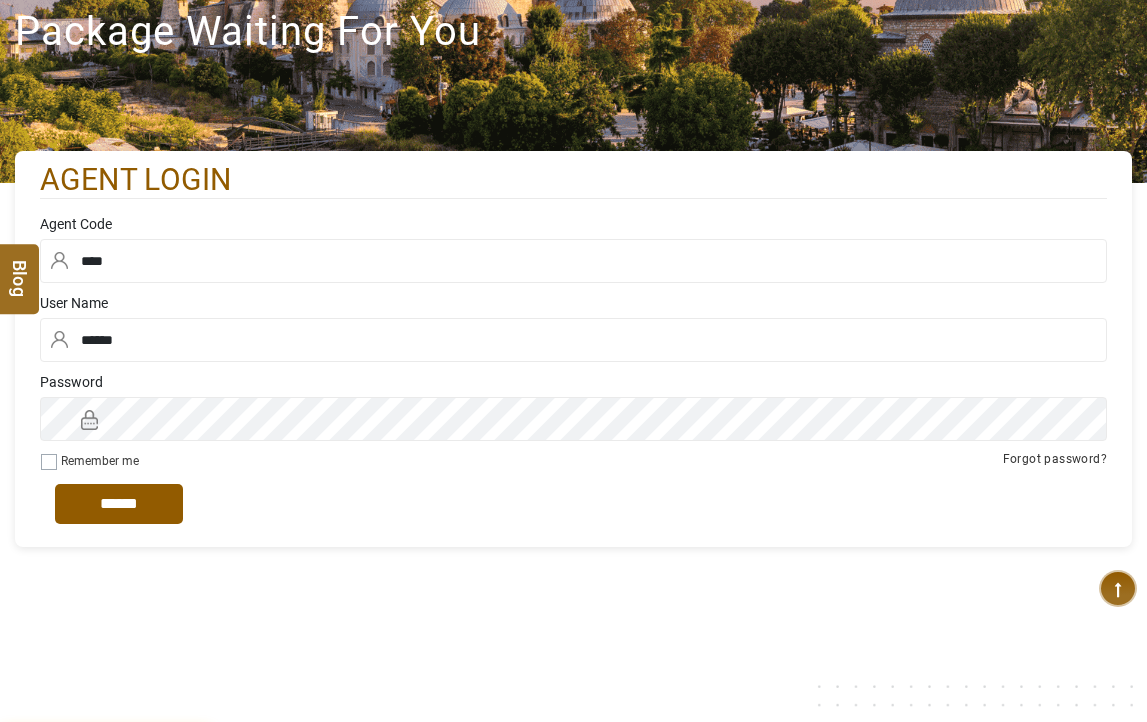 type on "****" 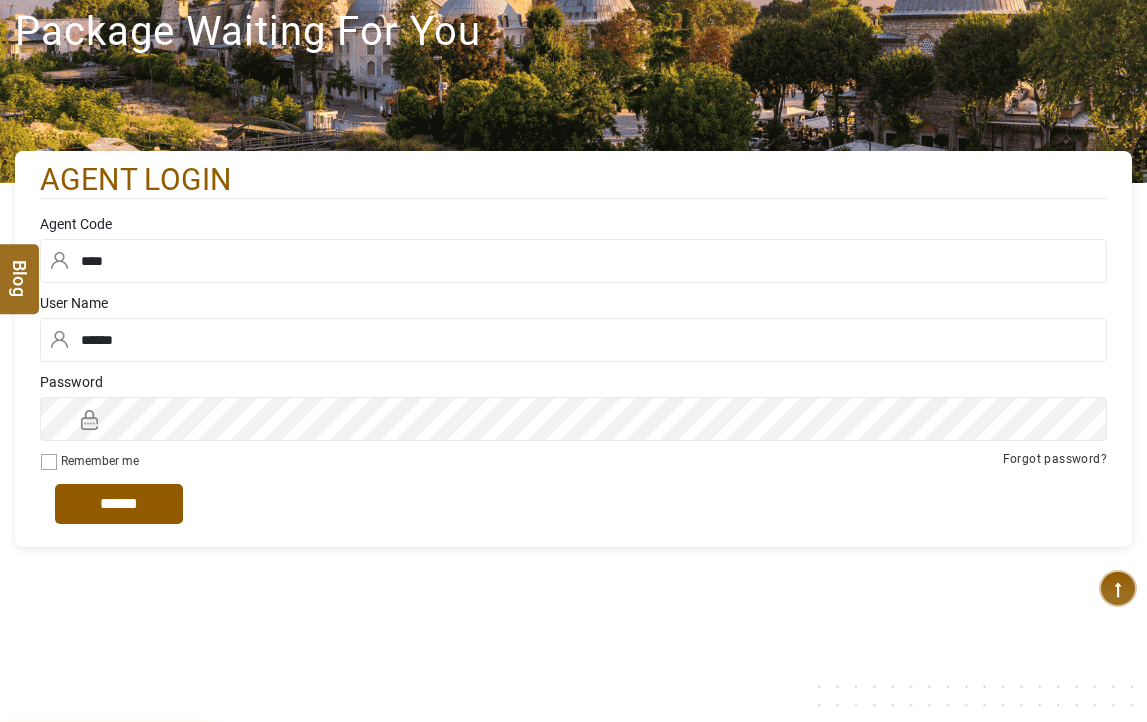 click on "Remember me" at bounding box center [90, 461] 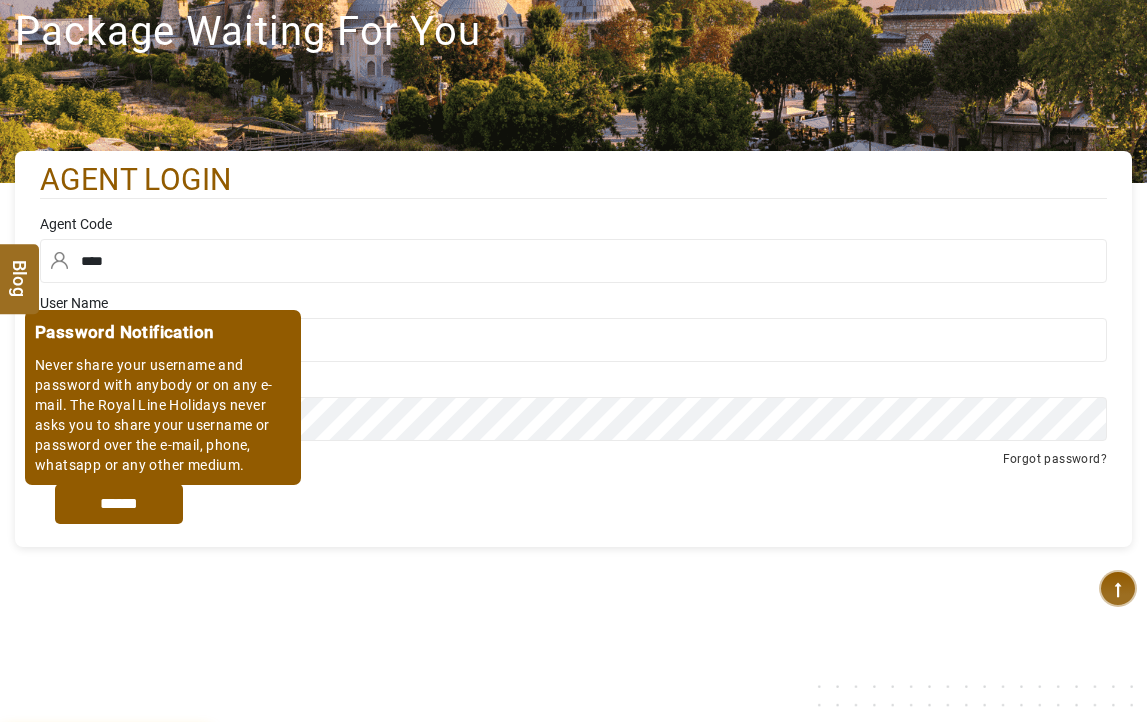 click on "*****" at bounding box center (119, 504) 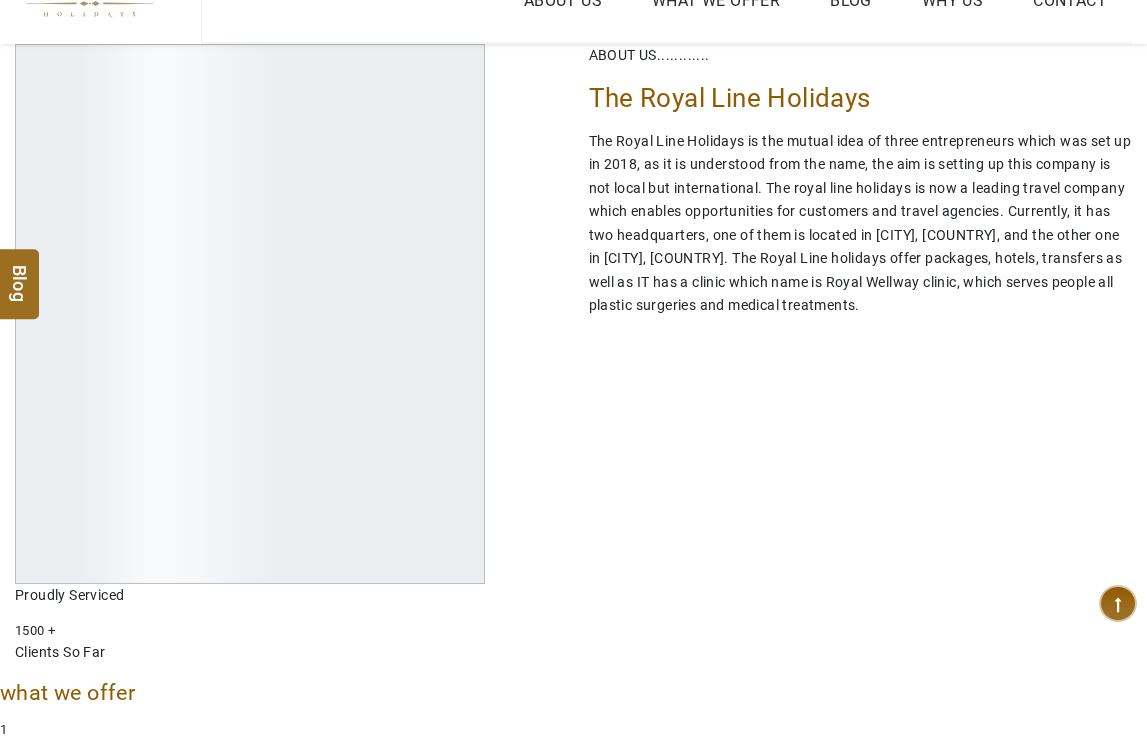 scroll, scrollTop: 0, scrollLeft: 0, axis: both 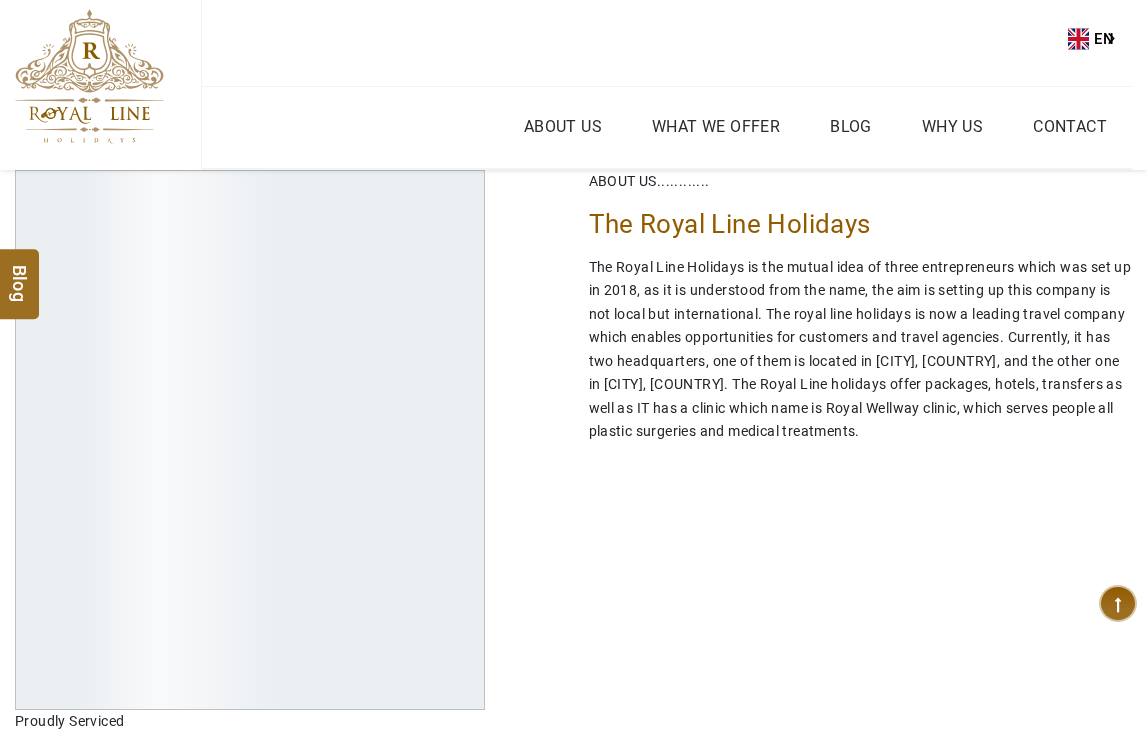 drag, startPoint x: 407, startPoint y: 353, endPoint x: 58, endPoint y: 493, distance: 376.03323 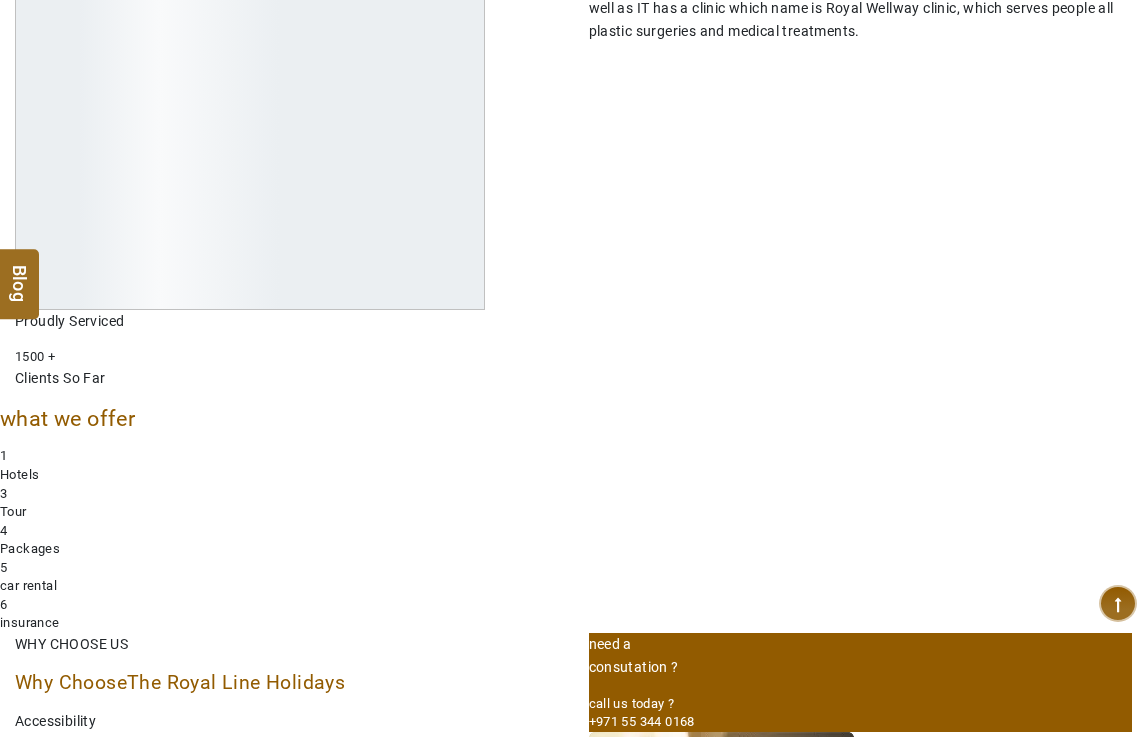 scroll, scrollTop: 900, scrollLeft: 0, axis: vertical 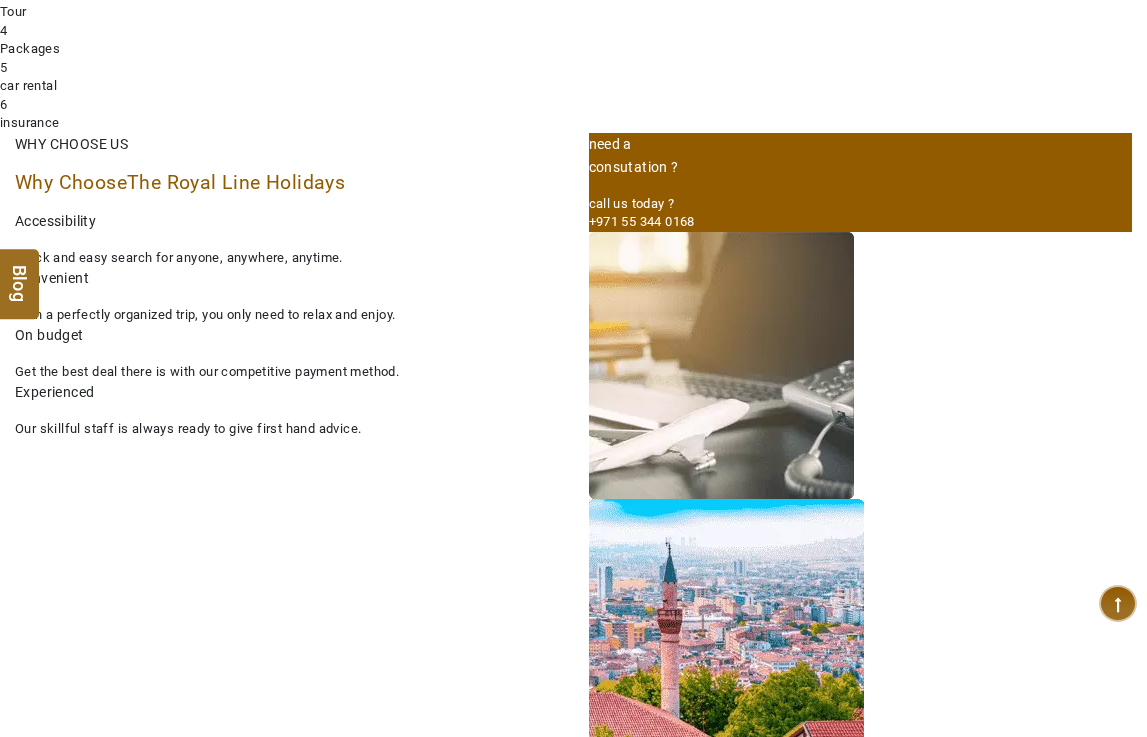 click at bounding box center [1118, 603] 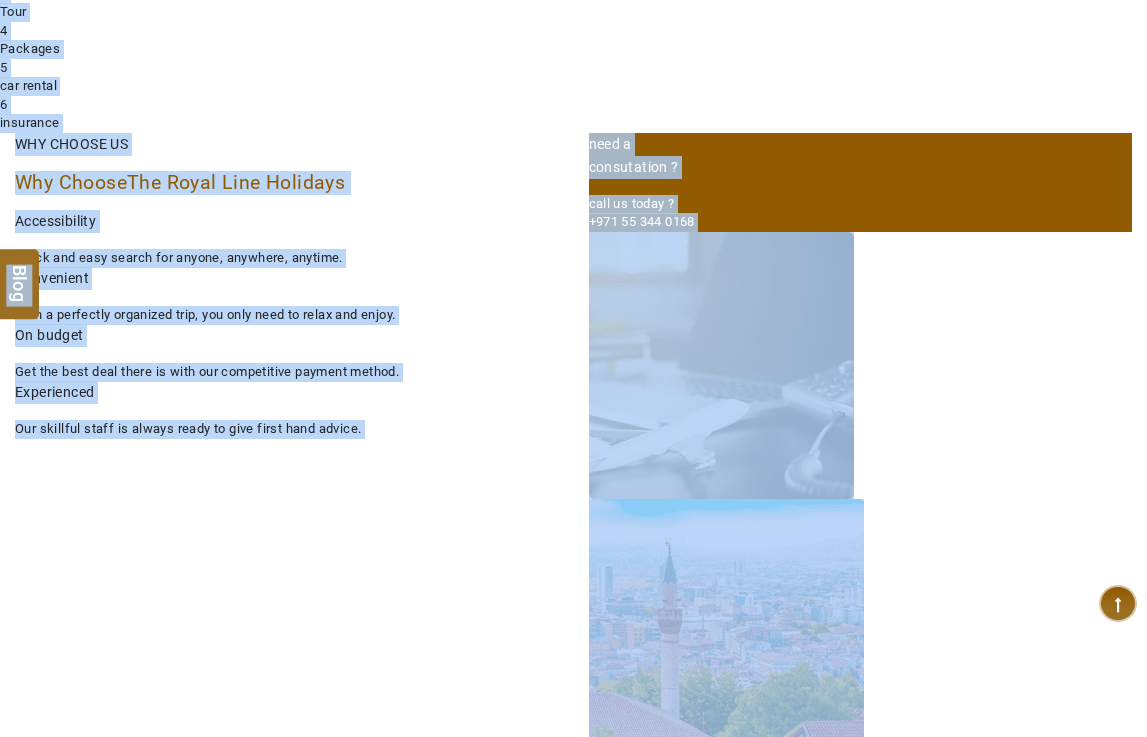 drag, startPoint x: 1021, startPoint y: 641, endPoint x: 4, endPoint y: 266, distance: 1083.9344 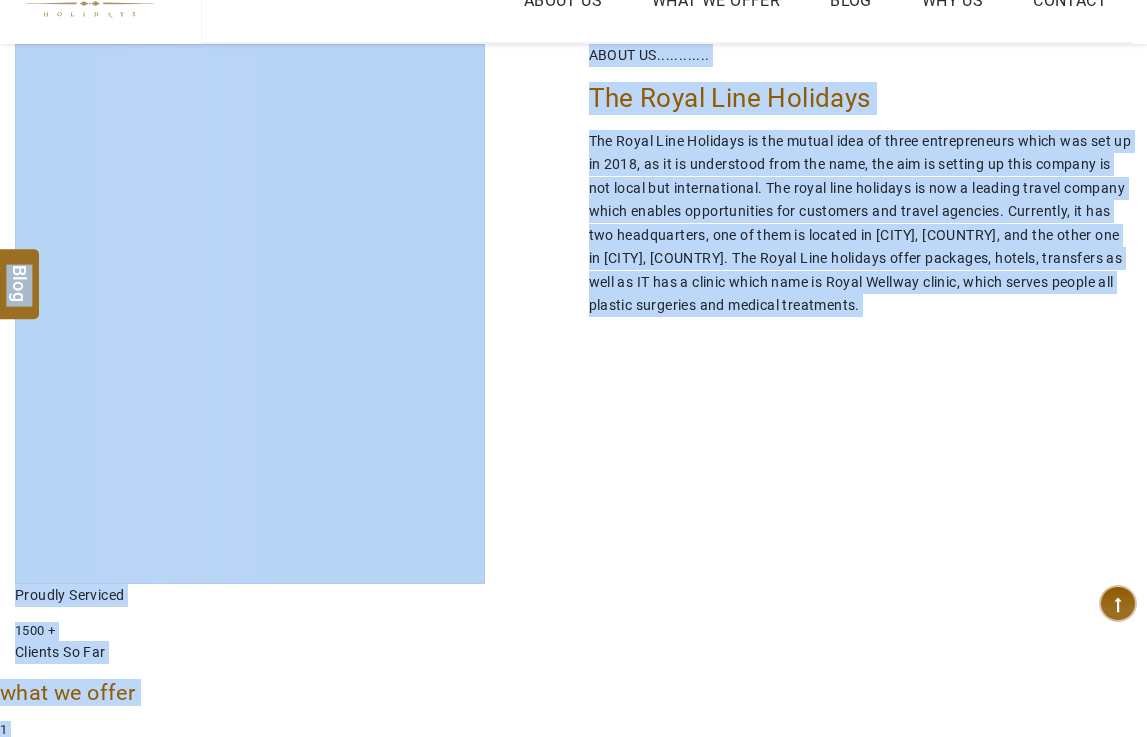 scroll, scrollTop: 0, scrollLeft: 0, axis: both 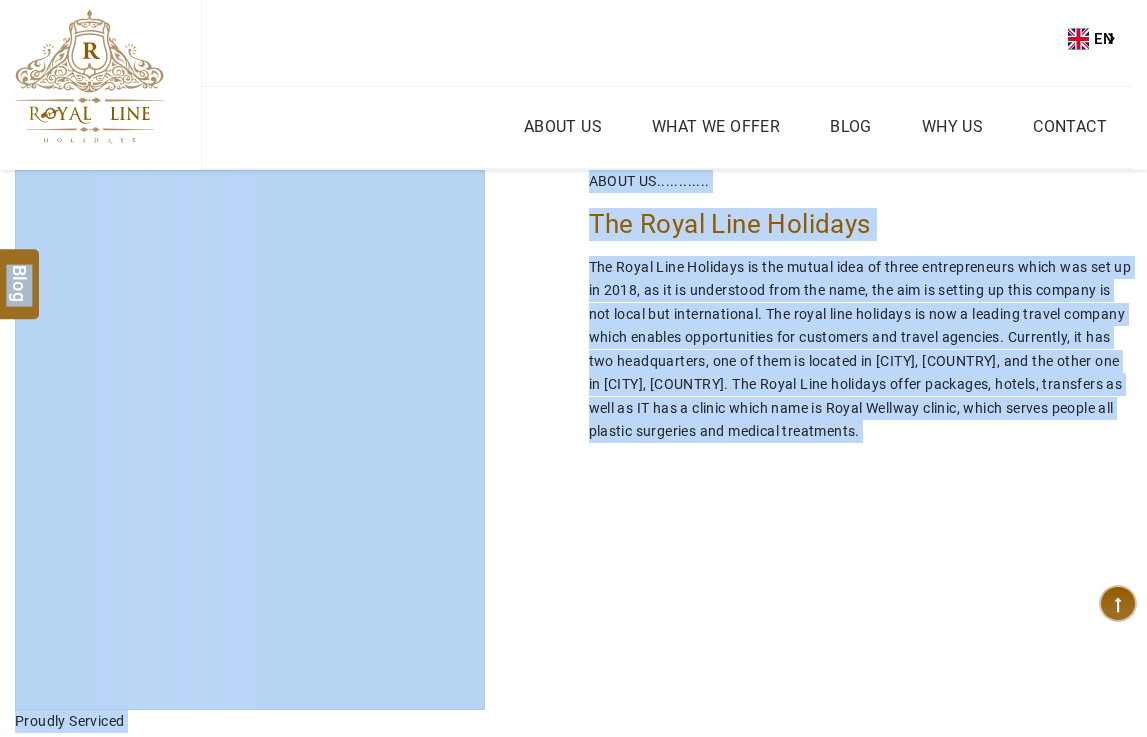 click at bounding box center [89, 76] 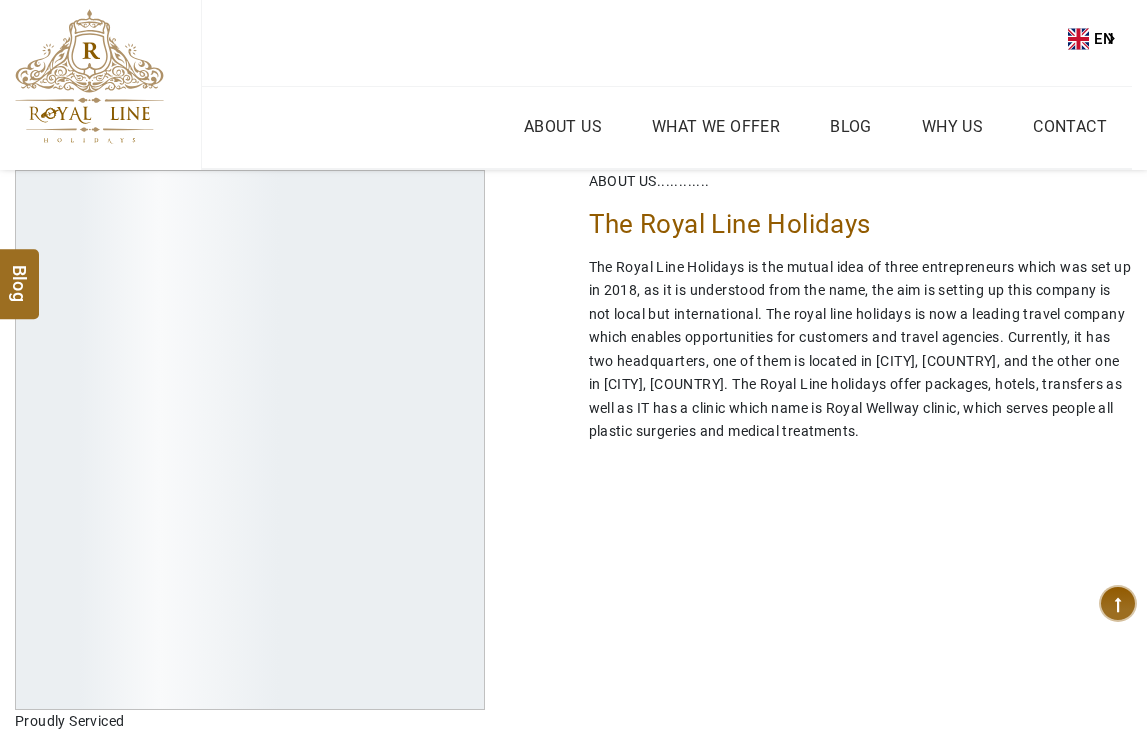 click at bounding box center [1118, 603] 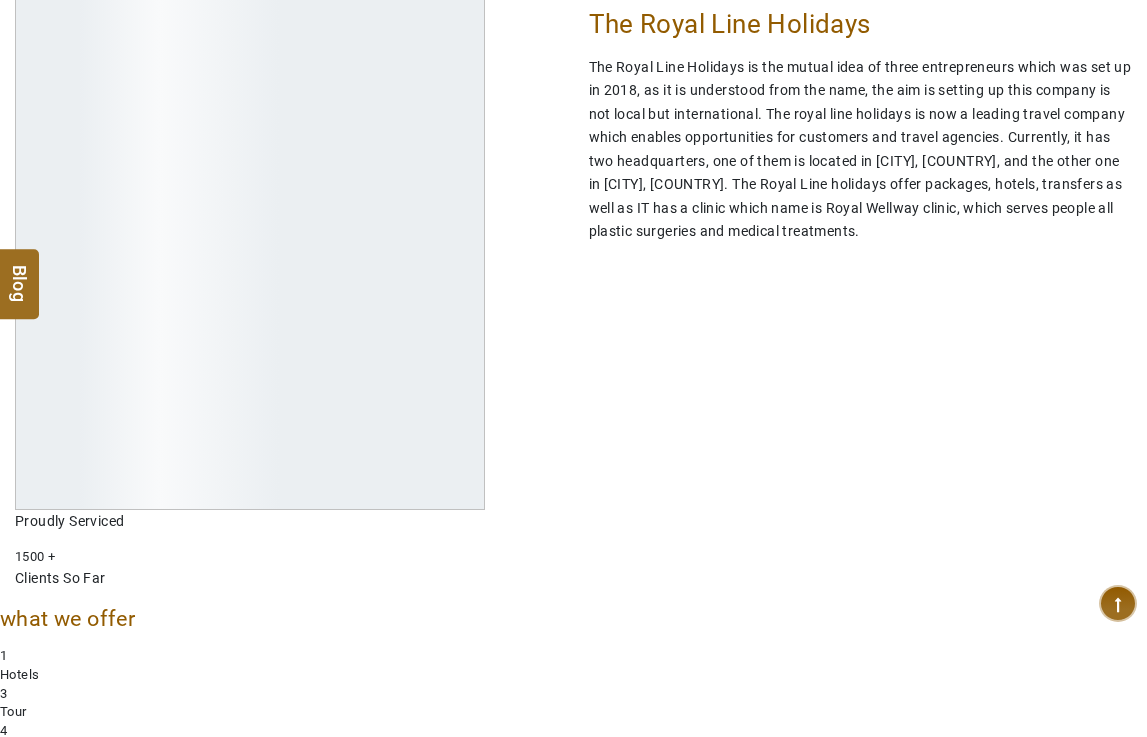 scroll, scrollTop: 0, scrollLeft: 0, axis: both 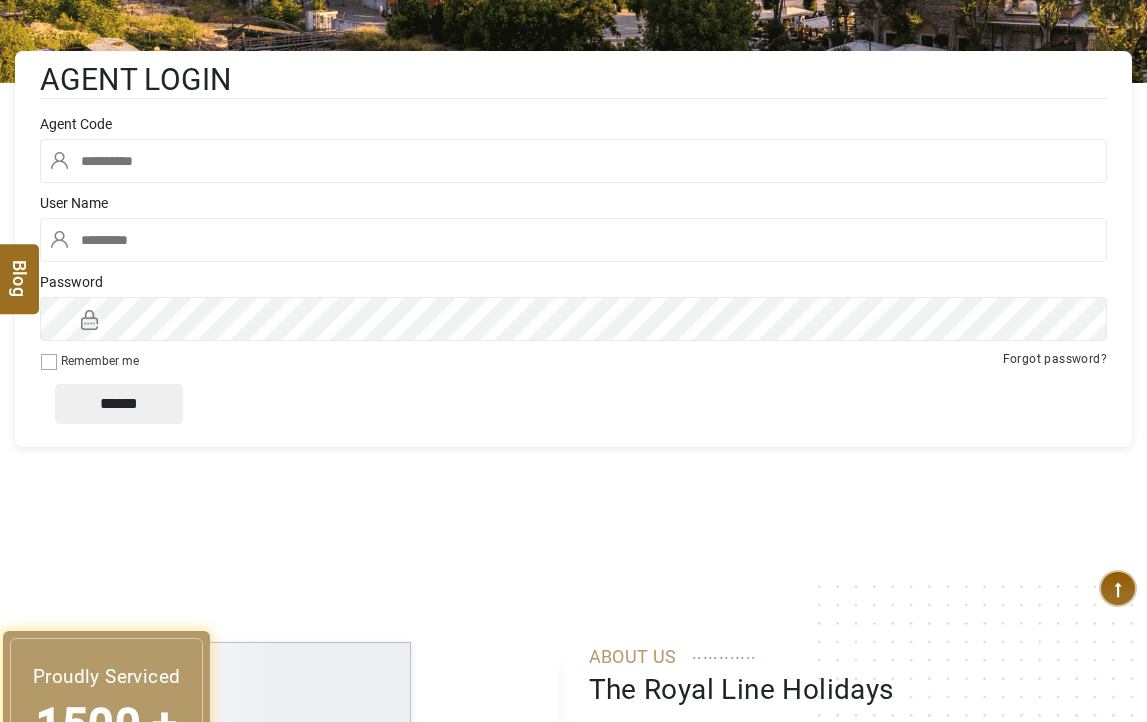 type on "******" 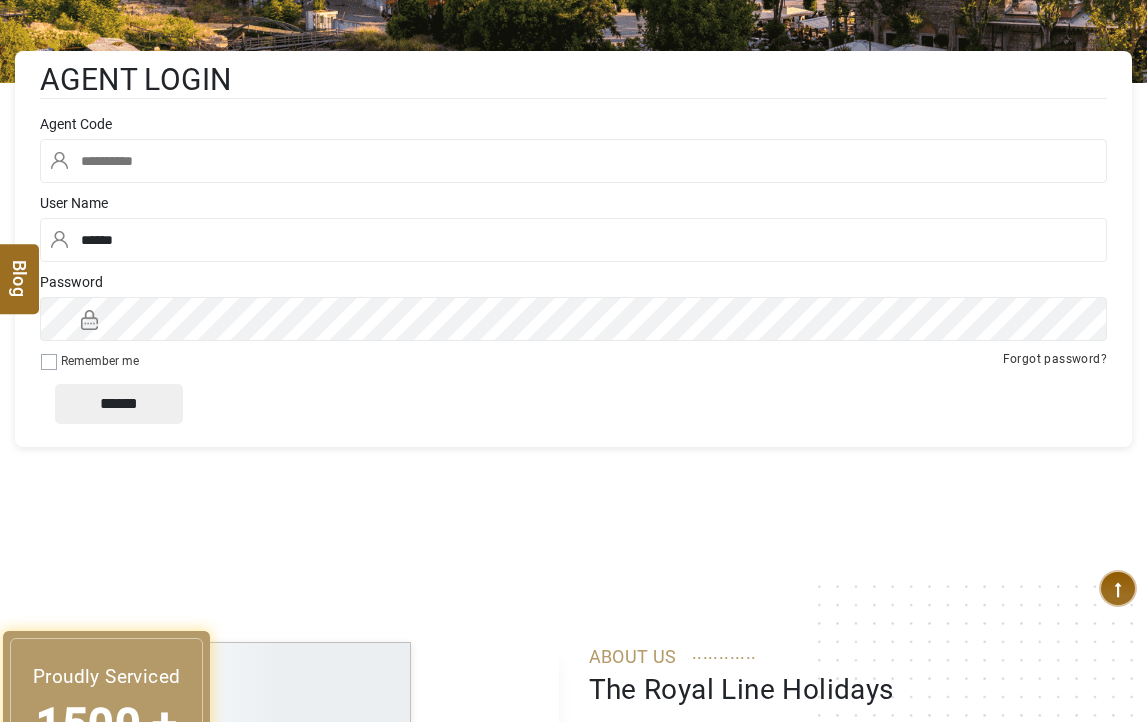 click at bounding box center [573, 161] 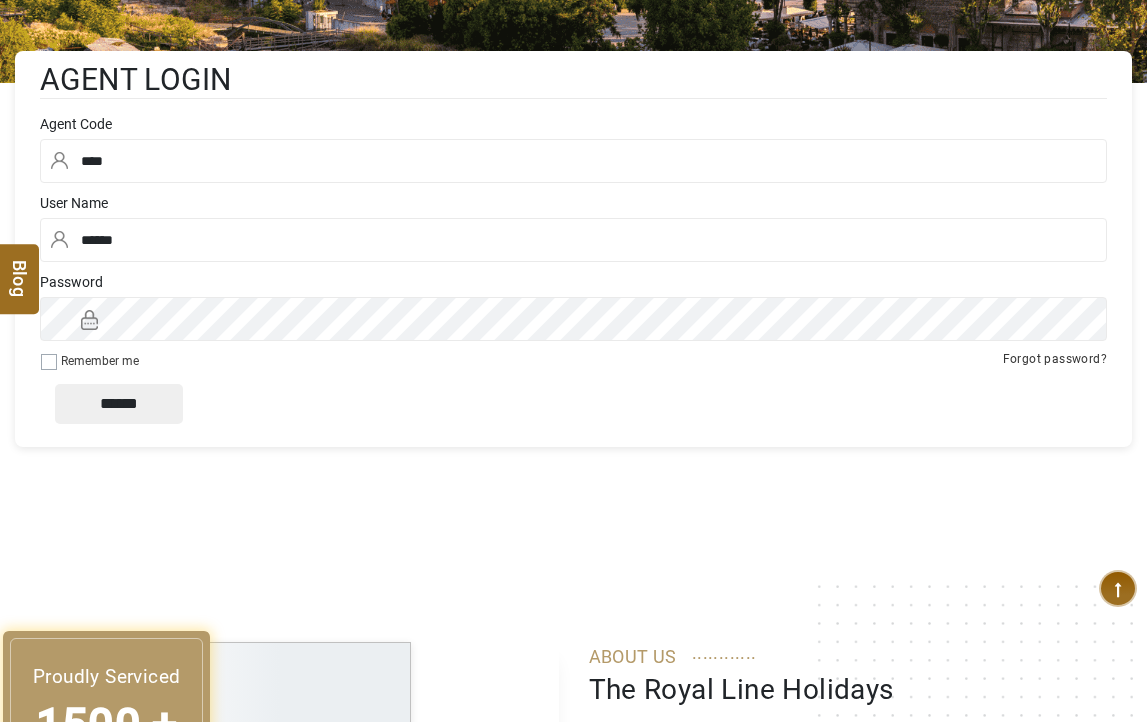 type on "****" 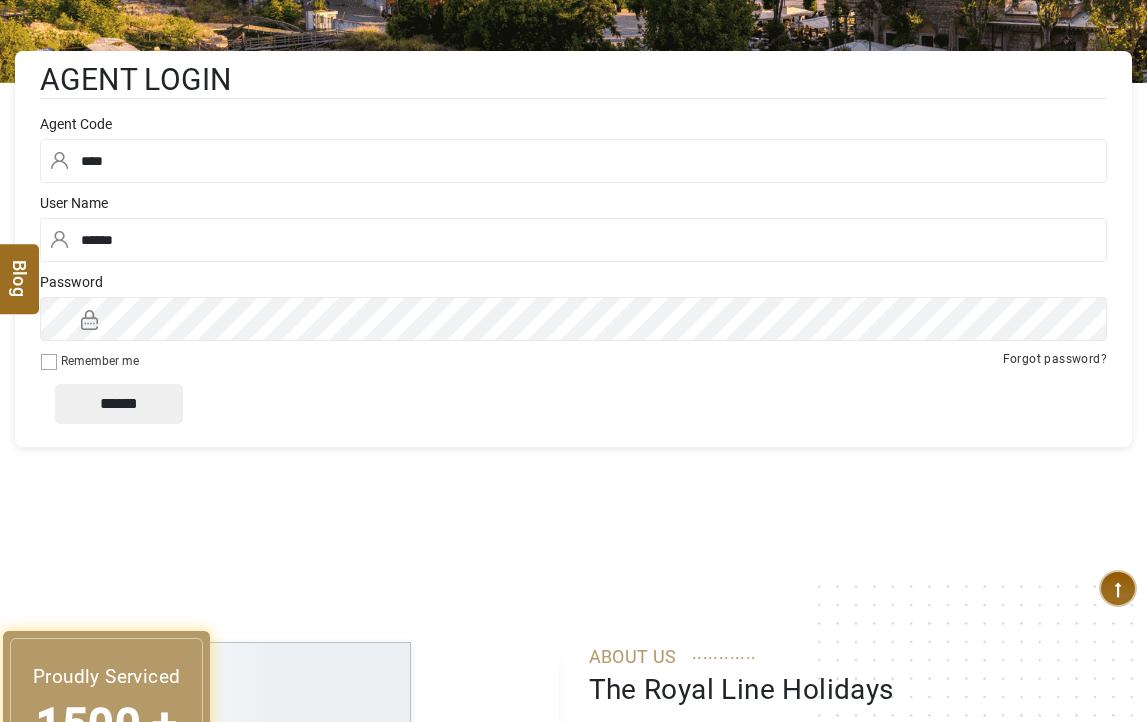 click on "Remember me" at bounding box center (90, 361) 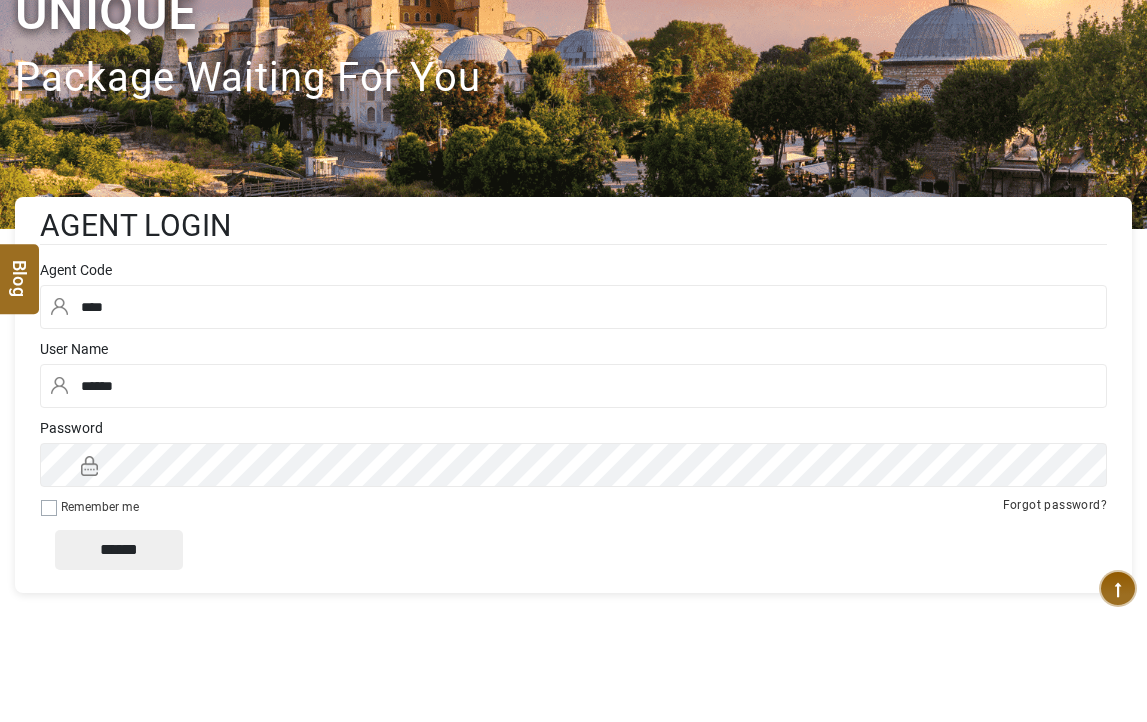 scroll, scrollTop: 200, scrollLeft: 0, axis: vertical 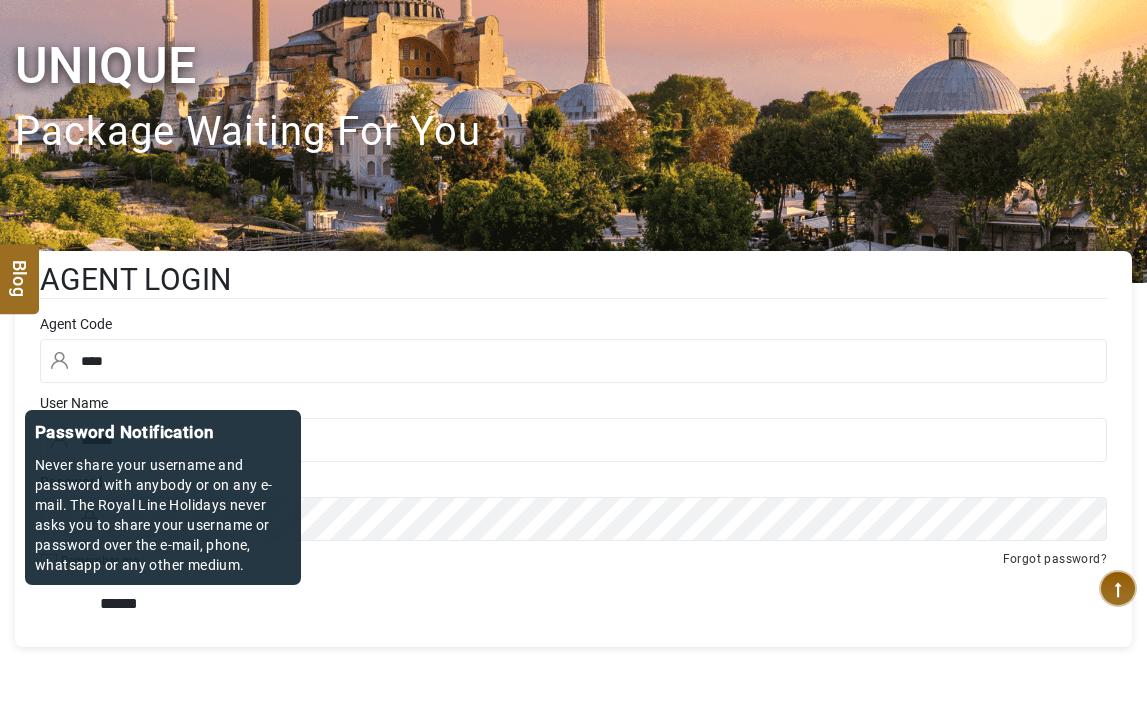 click on "*****" at bounding box center [119, 604] 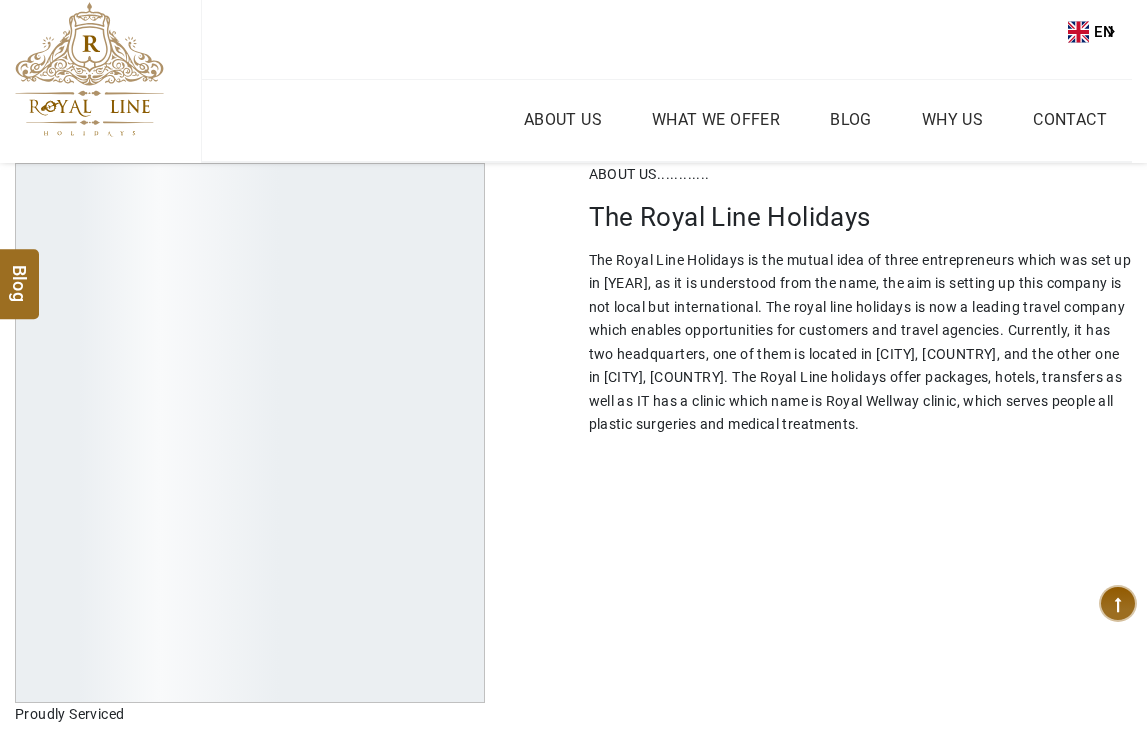 scroll, scrollTop: 0, scrollLeft: 0, axis: both 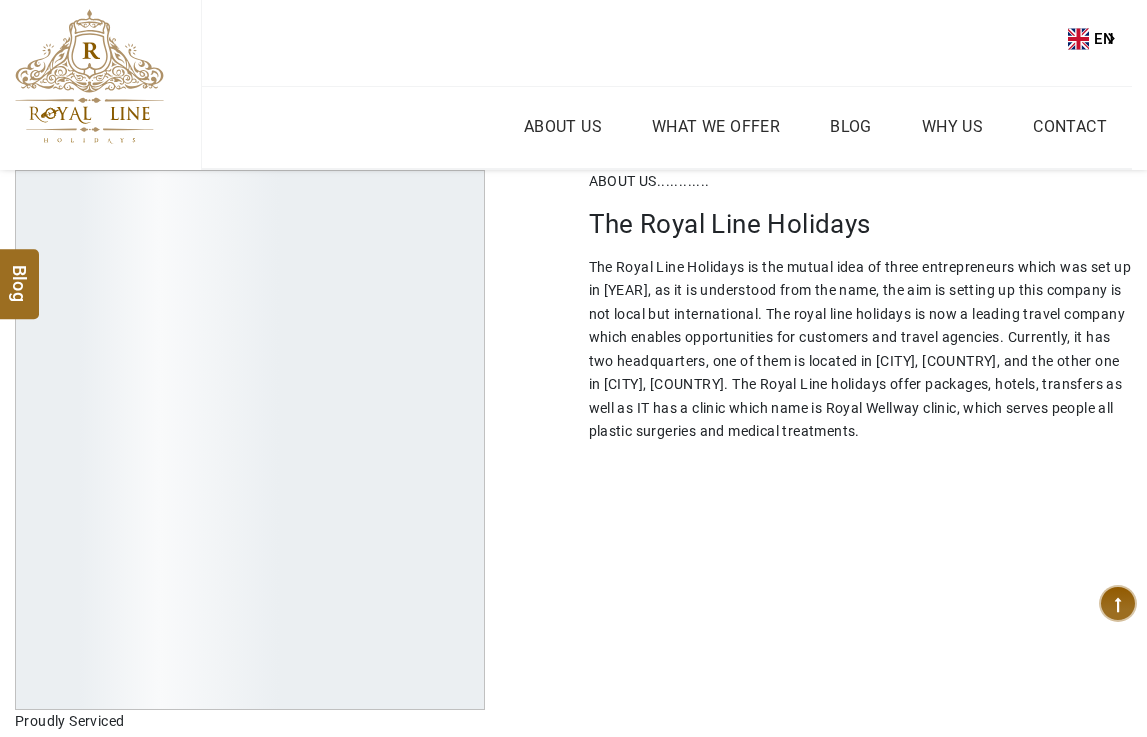 click at bounding box center [89, 76] 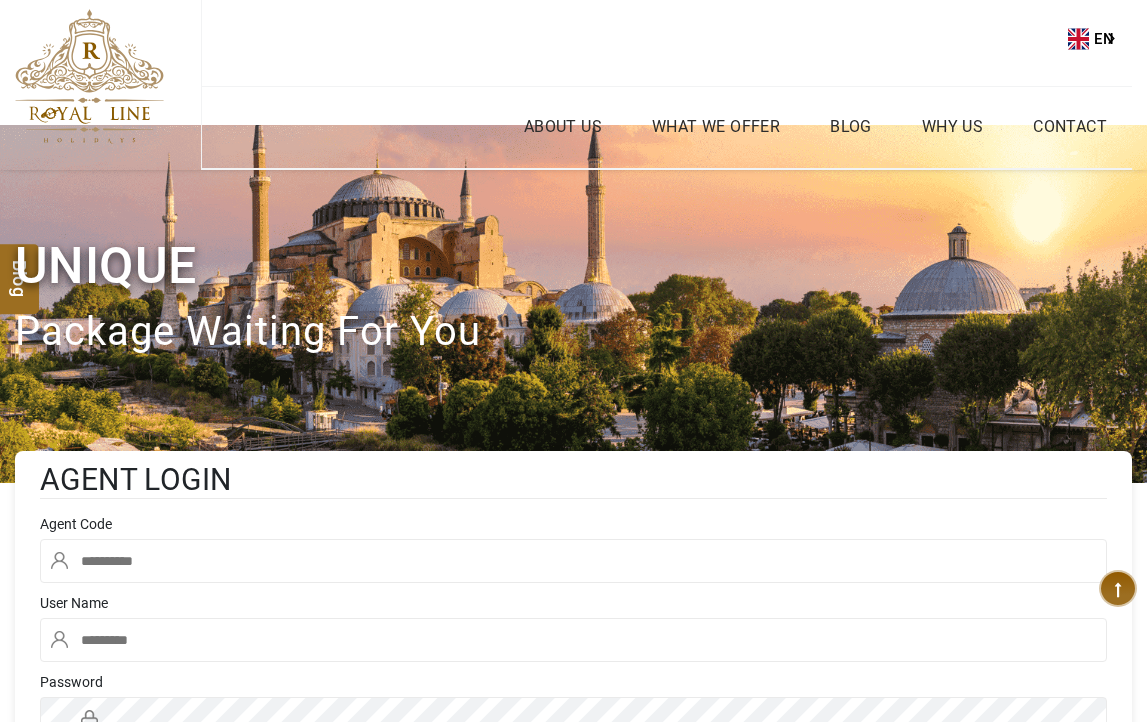 scroll, scrollTop: 0, scrollLeft: 0, axis: both 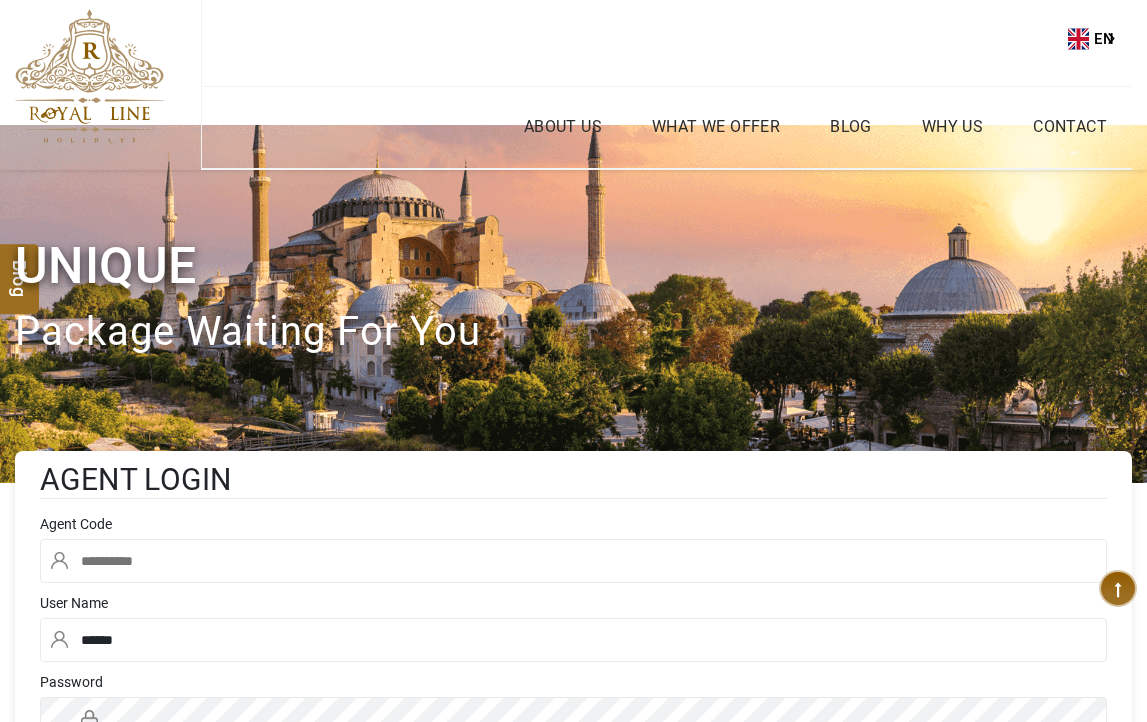 click at bounding box center (573, 561) 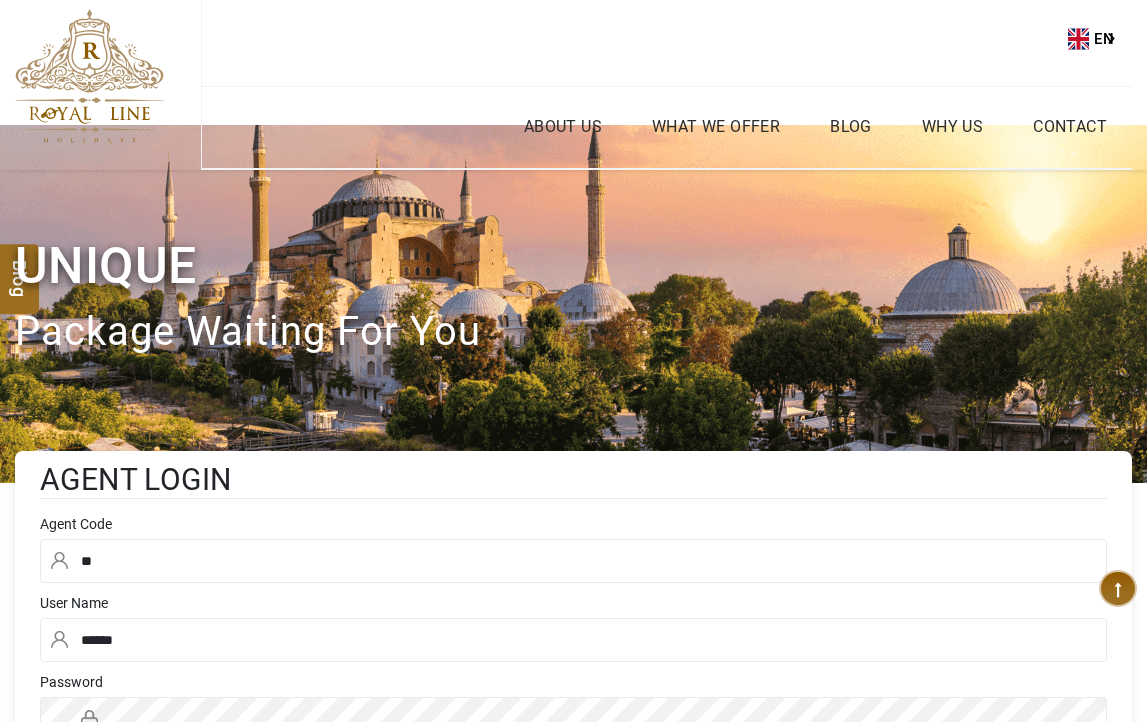 type on "*" 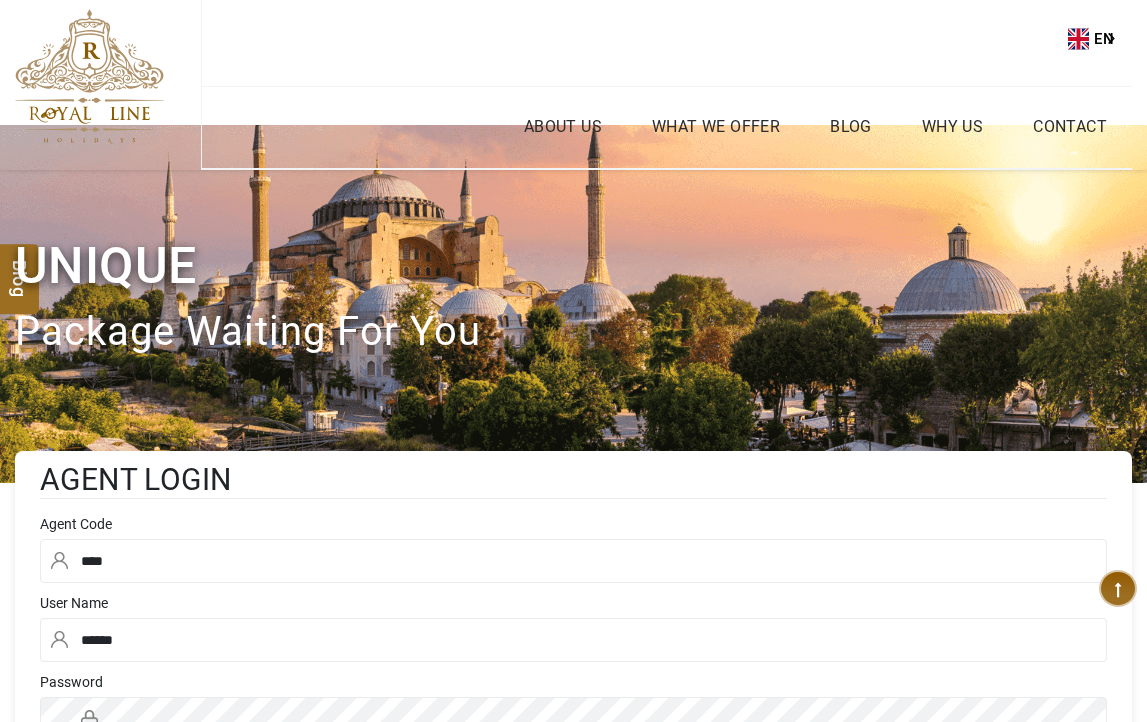 type on "****" 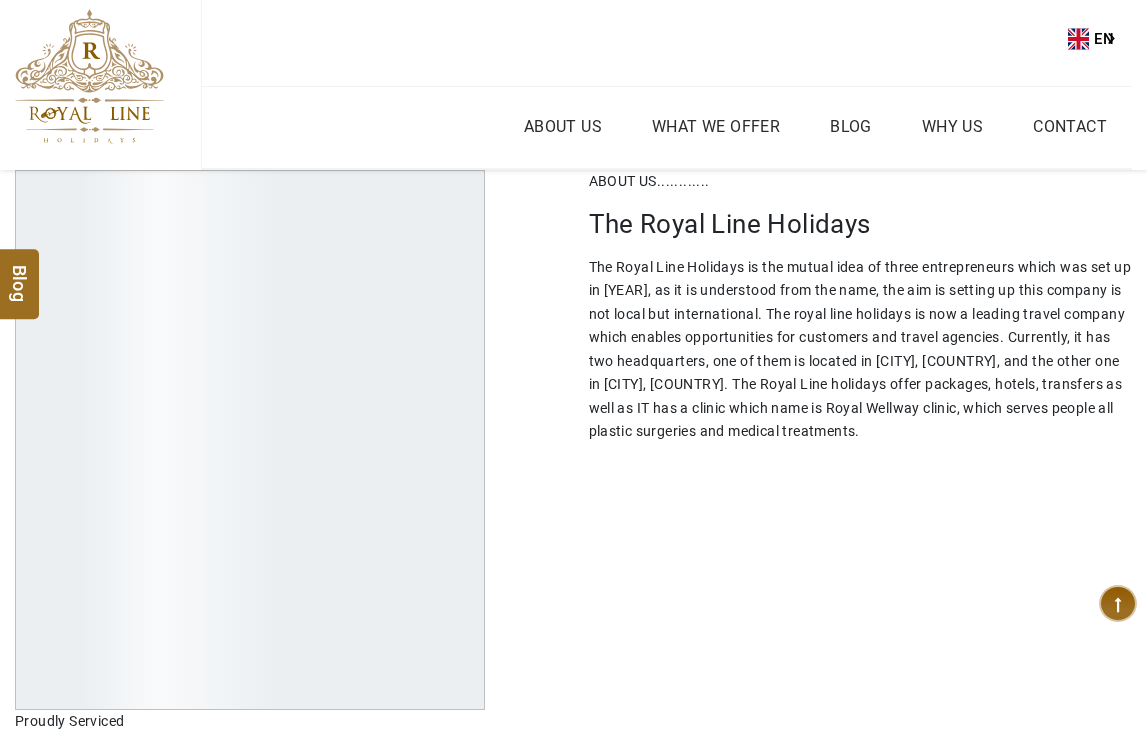 scroll, scrollTop: 0, scrollLeft: 0, axis: both 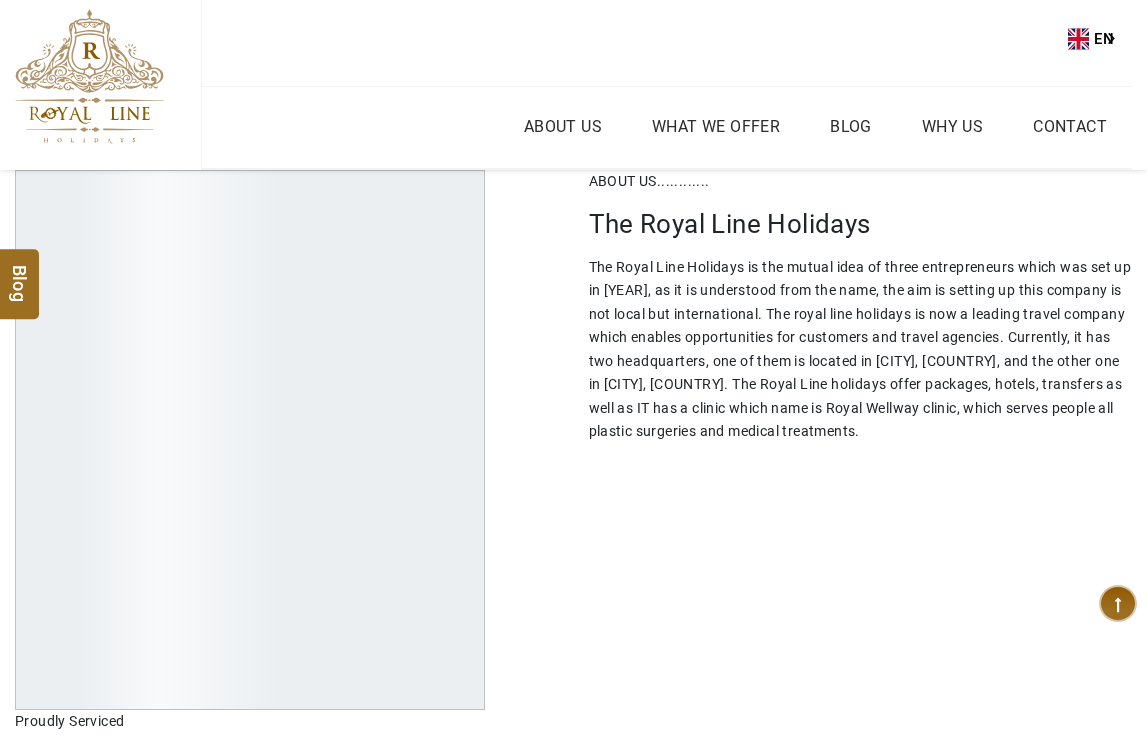 click at bounding box center [89, 76] 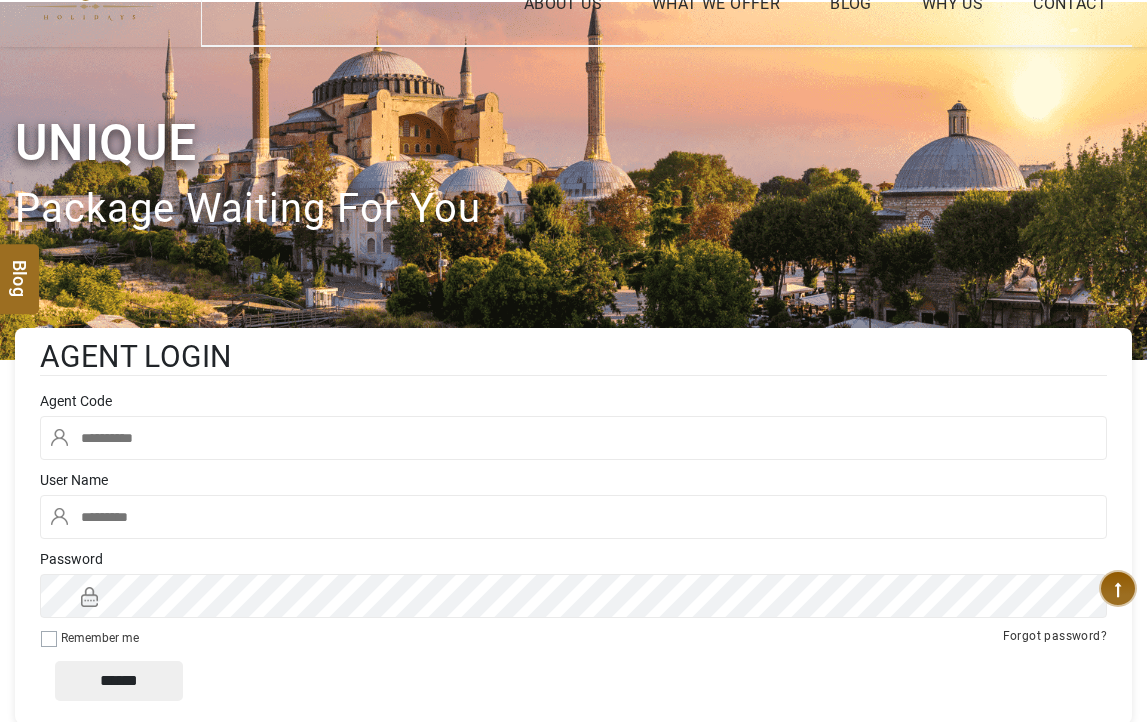 scroll, scrollTop: 200, scrollLeft: 0, axis: vertical 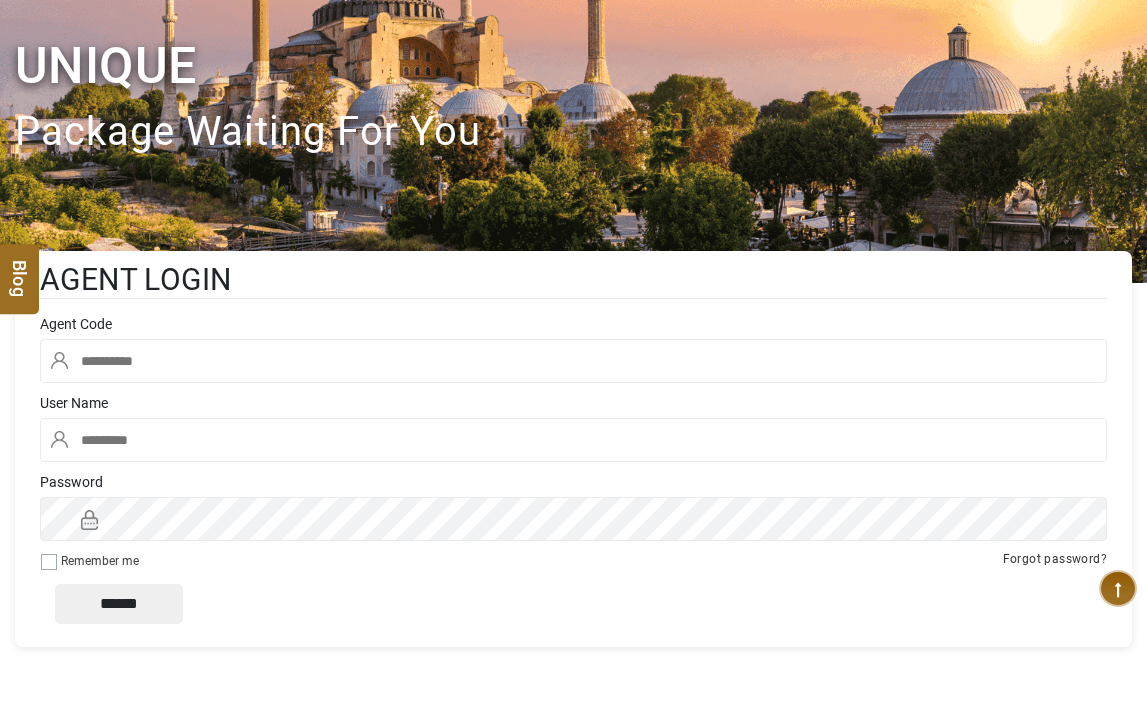 type on "******" 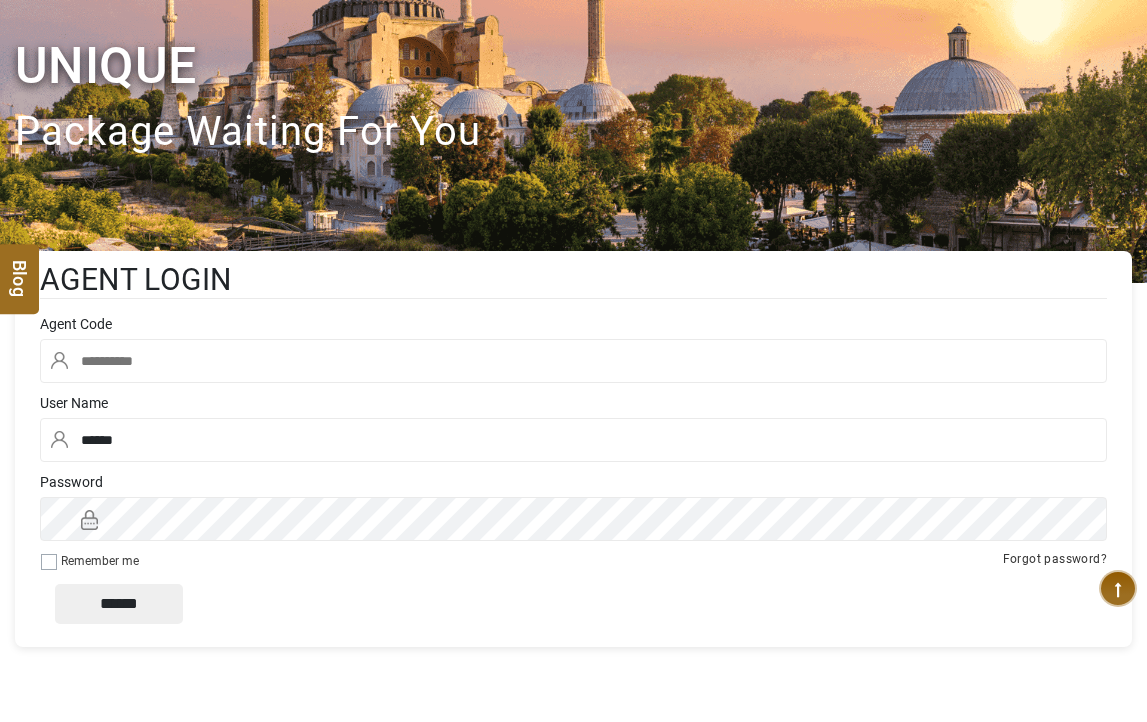 click at bounding box center [573, 361] 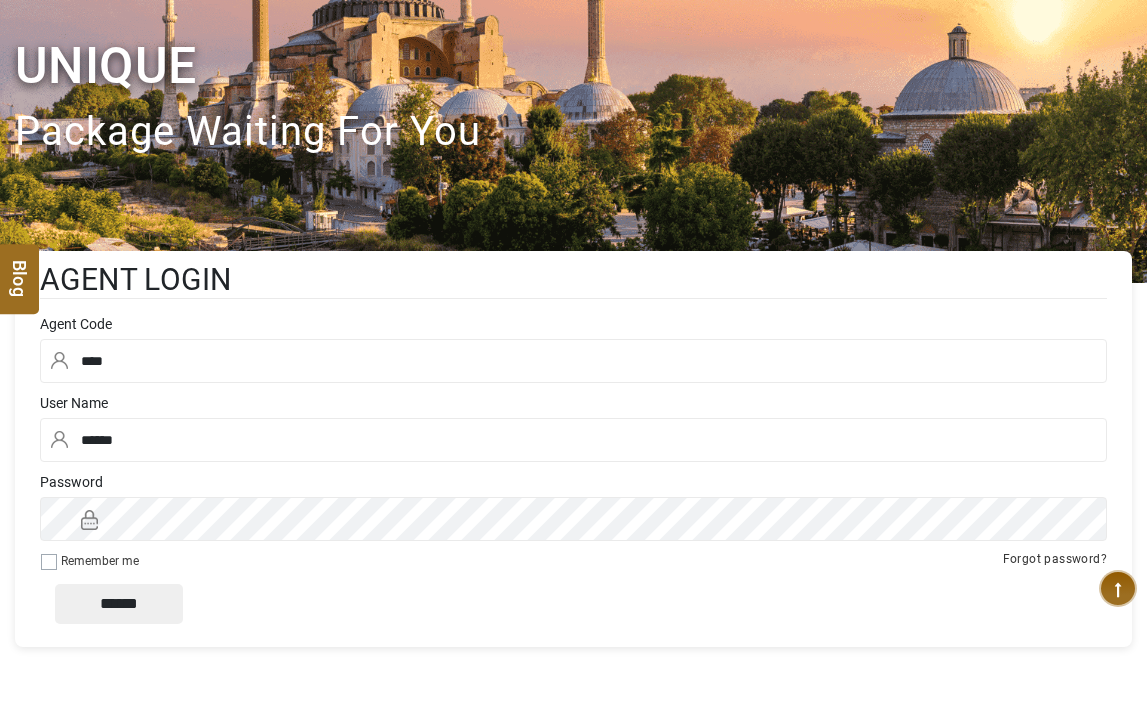 type on "****" 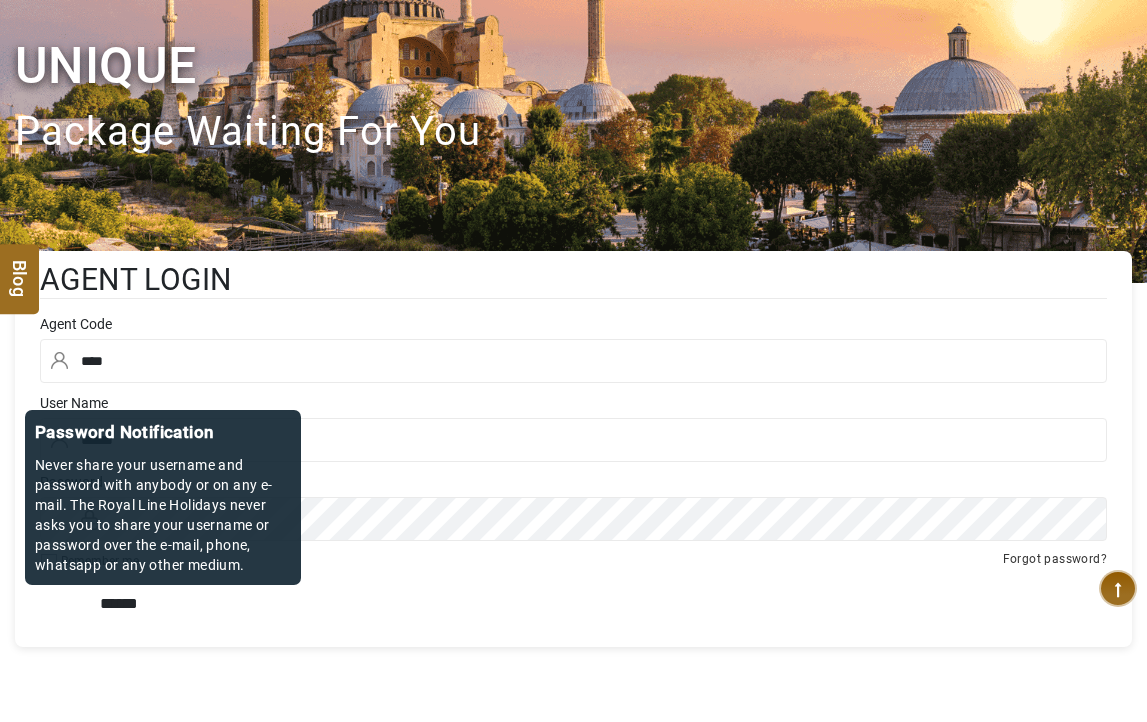 click on "*****" at bounding box center (119, 604) 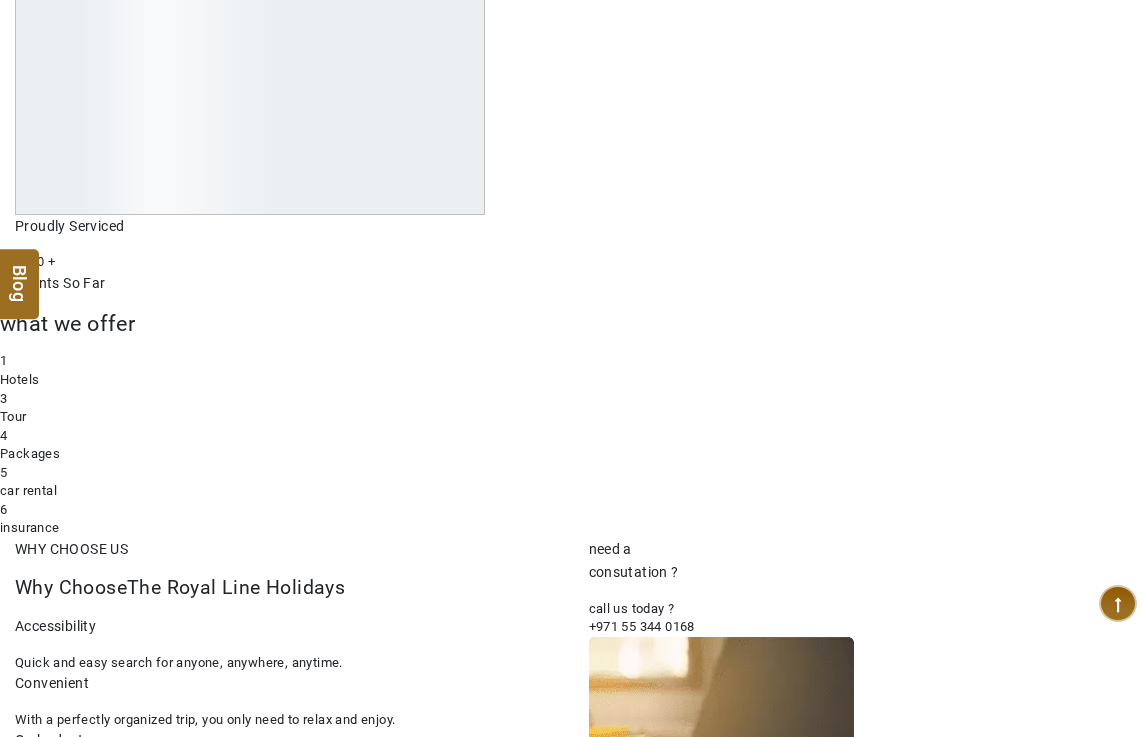 scroll, scrollTop: 500, scrollLeft: 0, axis: vertical 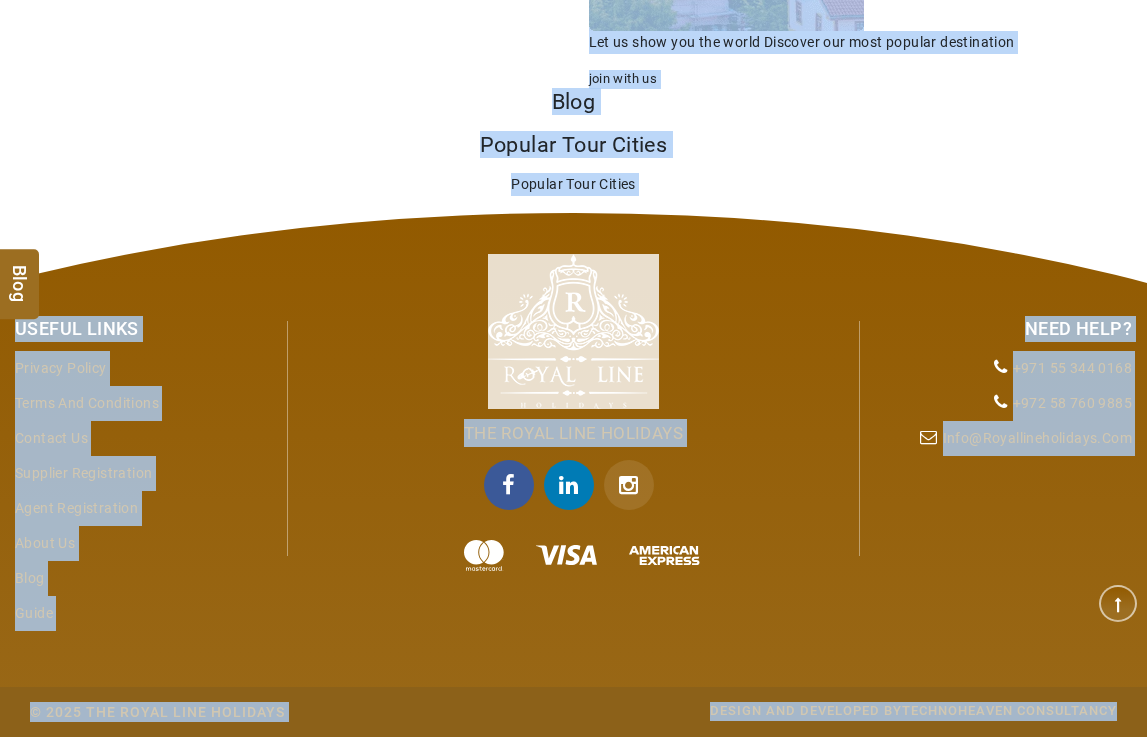 drag, startPoint x: 208, startPoint y: 552, endPoint x: 0, endPoint y: 776, distance: 305.67957 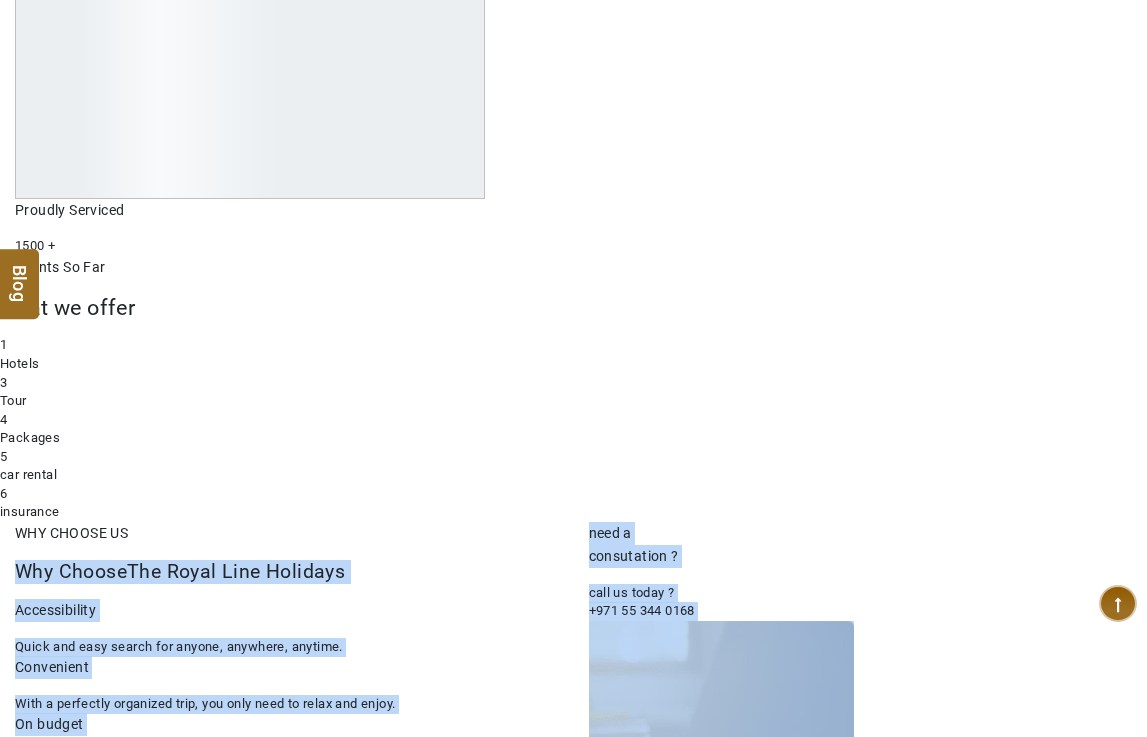 scroll, scrollTop: 458, scrollLeft: 0, axis: vertical 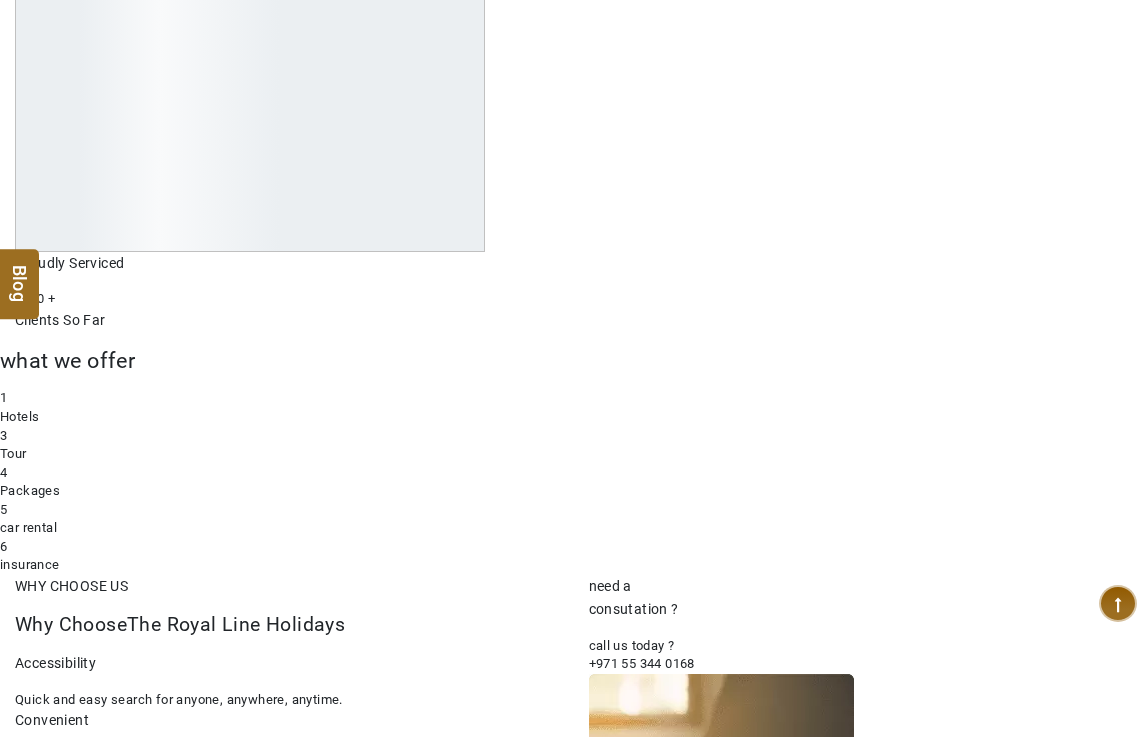 click on "what we offer" at bounding box center [573, 360] 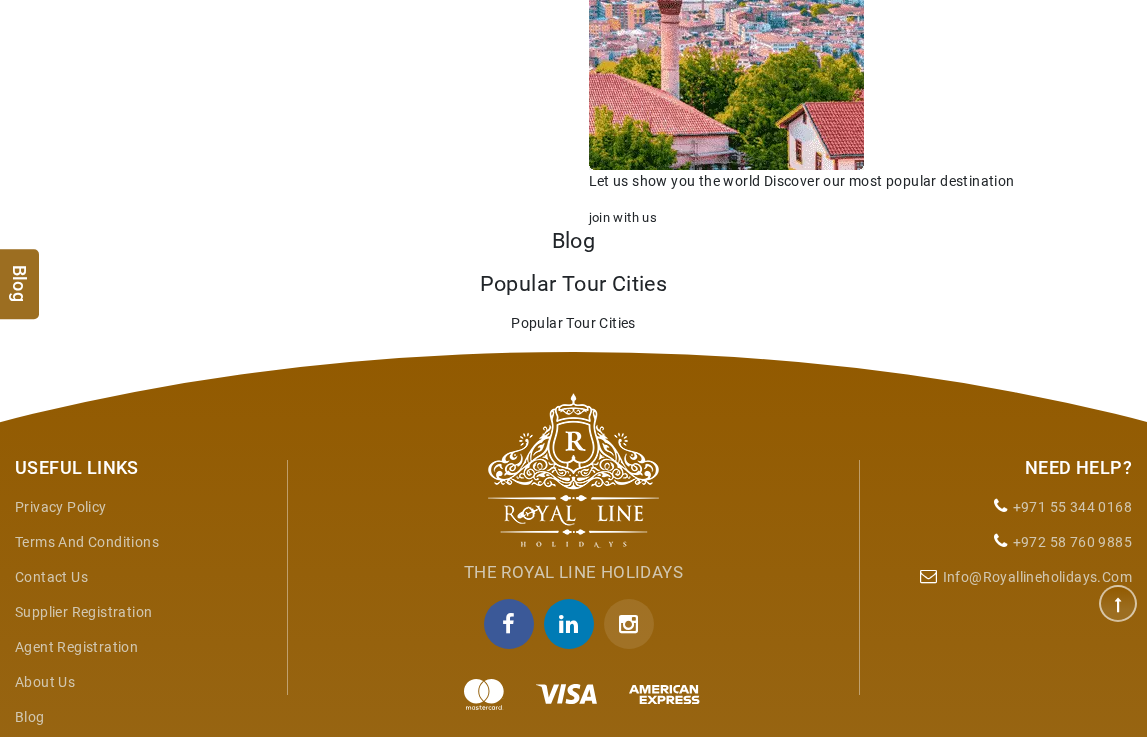 scroll, scrollTop: 1600, scrollLeft: 0, axis: vertical 